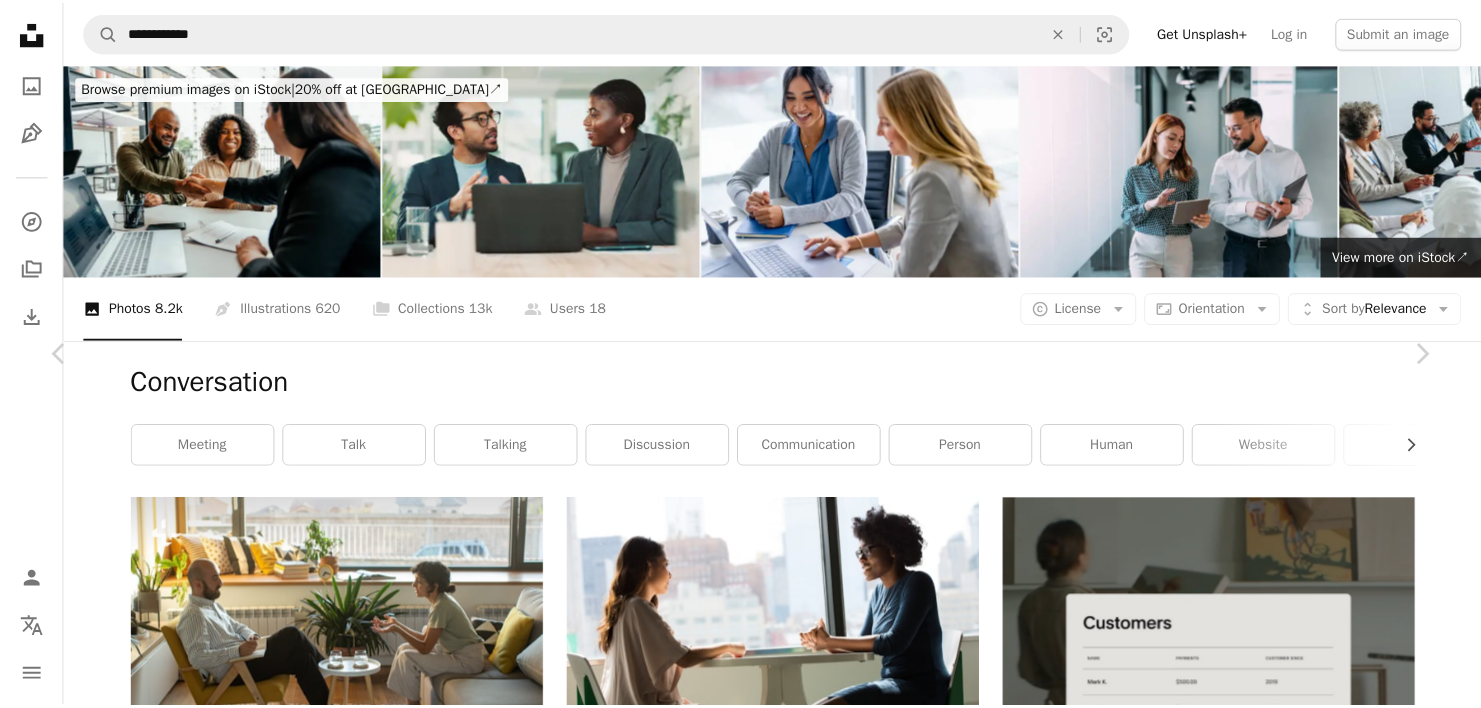 scroll, scrollTop: 39691, scrollLeft: 0, axis: vertical 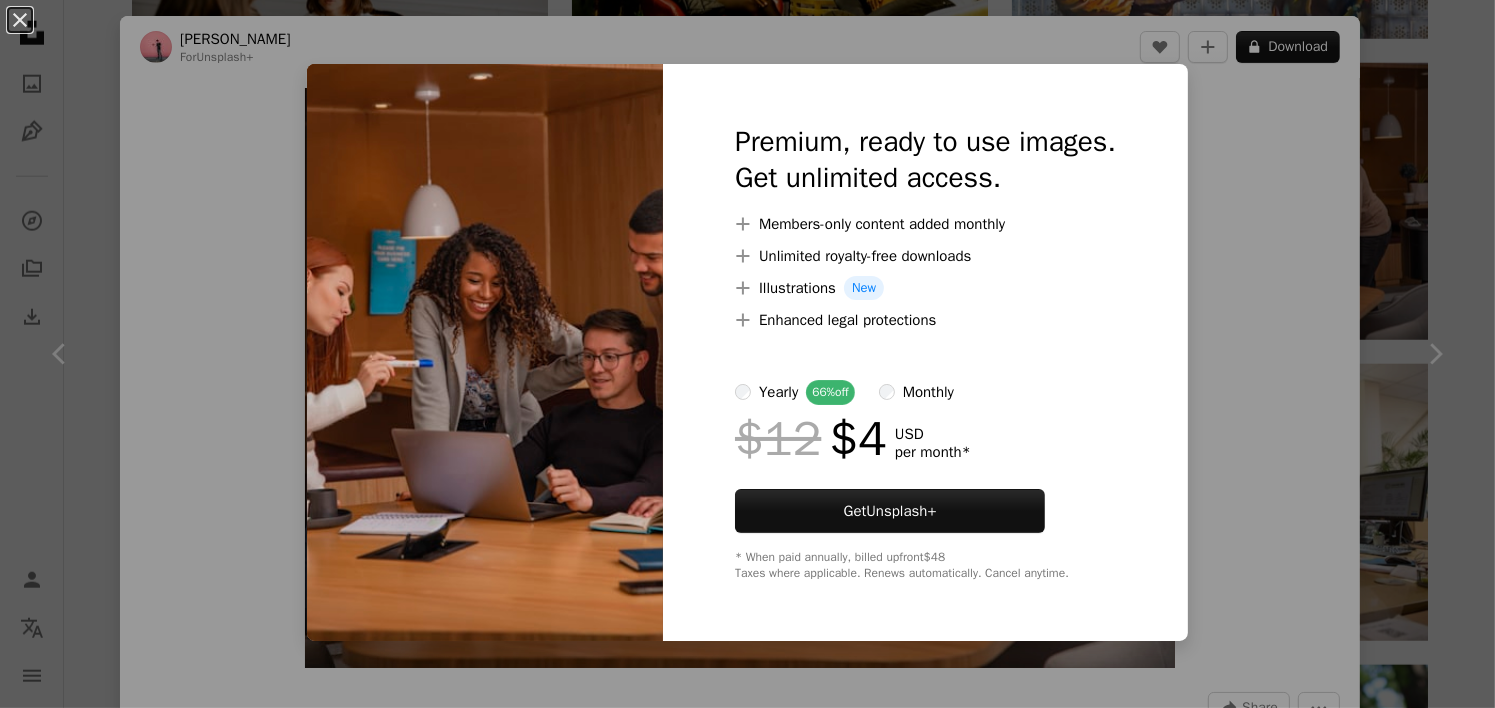 click on "An X shape Premium, ready to use images. Get unlimited access. A plus sign Members-only content added monthly A plus sign Unlimited royalty-free downloads A plus sign Illustrations  New A plus sign Enhanced legal protections yearly 66%  off monthly $12   $4 USD per month * Get  Unsplash+ * When paid annually, billed upfront  $48 Taxes where applicable. Renews automatically. Cancel anytime." at bounding box center (747, 354) 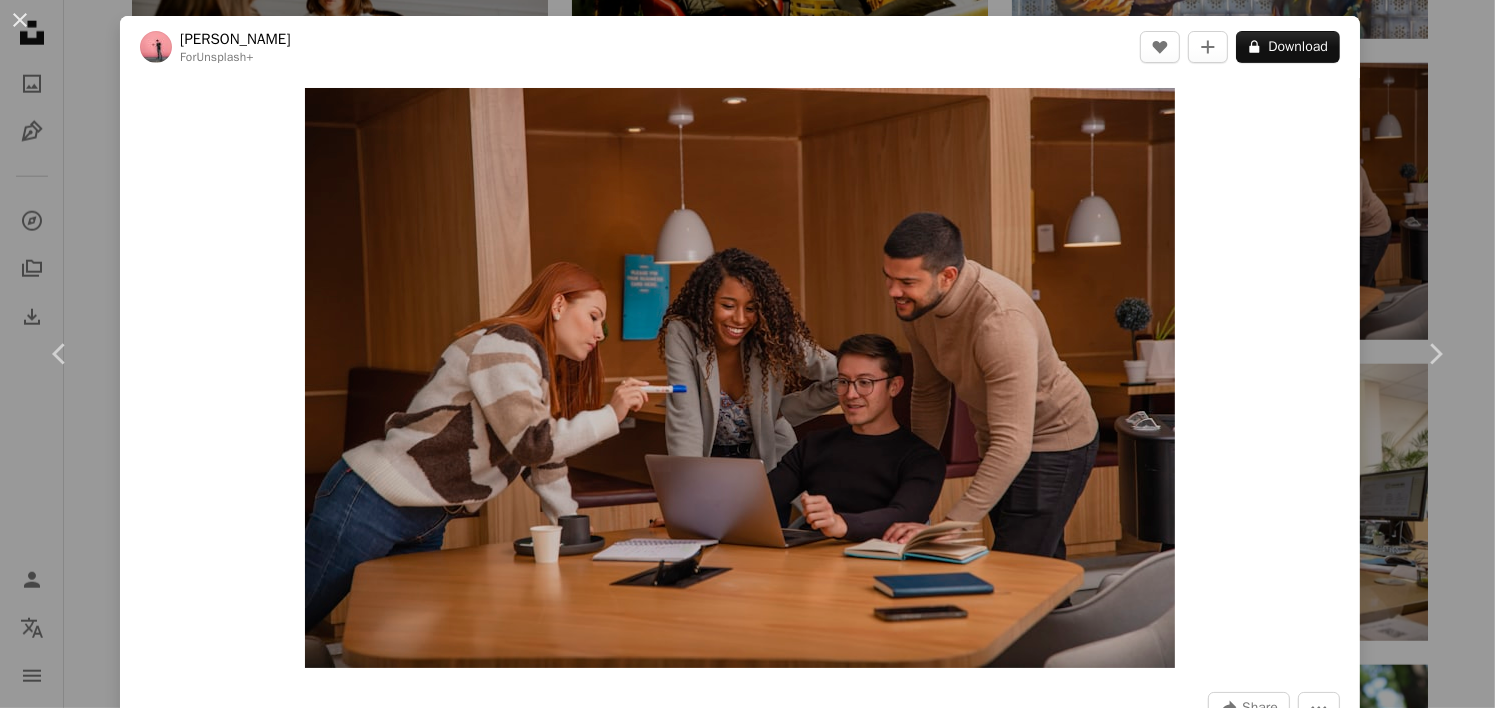 click on "An X shape Chevron left Chevron right [PERSON_NAME] For  Unsplash+ A heart A plus sign A lock Download Zoom in A forward-right arrow Share More Actions Calendar outlined Published on  [DATE] Safety Licensed under the  Unsplash+ License office team meeting teamwork professional collaboration business meeting office building discussion office space meeting room agency team meeting coworking group meeting collaborative coworker modern workplace trendy office Free images From this series Chevron right Plus sign for Unsplash+ Plus sign for Unsplash+ Plus sign for Unsplash+ Plus sign for Unsplash+ Plus sign for Unsplash+ Plus sign for Unsplash+ Plus sign for Unsplash+ Plus sign for Unsplash+ Plus sign for Unsplash+ Plus sign for Unsplash+ Related images Plus sign for Unsplash+ A heart A plus sign [PERSON_NAME] For  Unsplash+ A lock Download Plus sign for Unsplash+ A heart A plus sign Getty Images For  Unsplash+ A lock Download Plus sign for Unsplash+ A heart A plus sign Getty Images For  For" at bounding box center [747, 354] 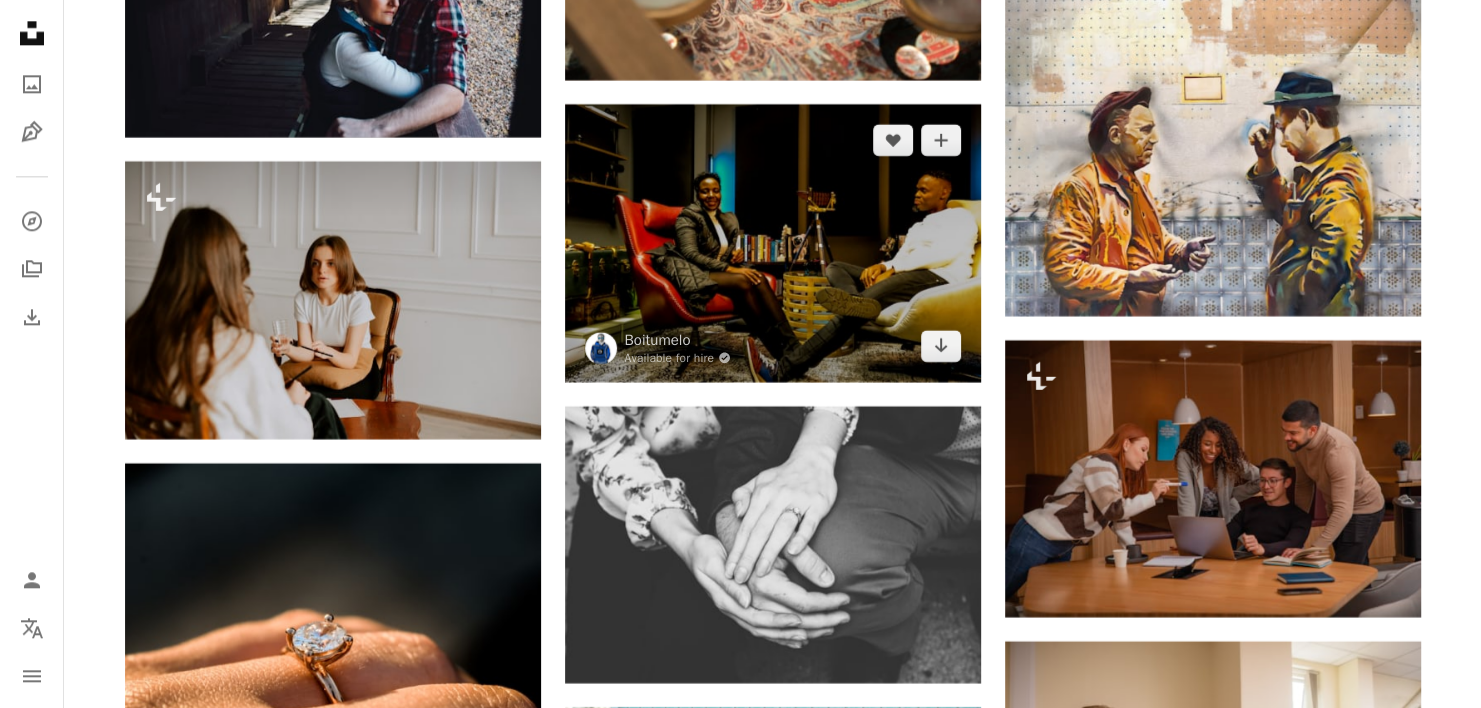 scroll, scrollTop: 39391, scrollLeft: 0, axis: vertical 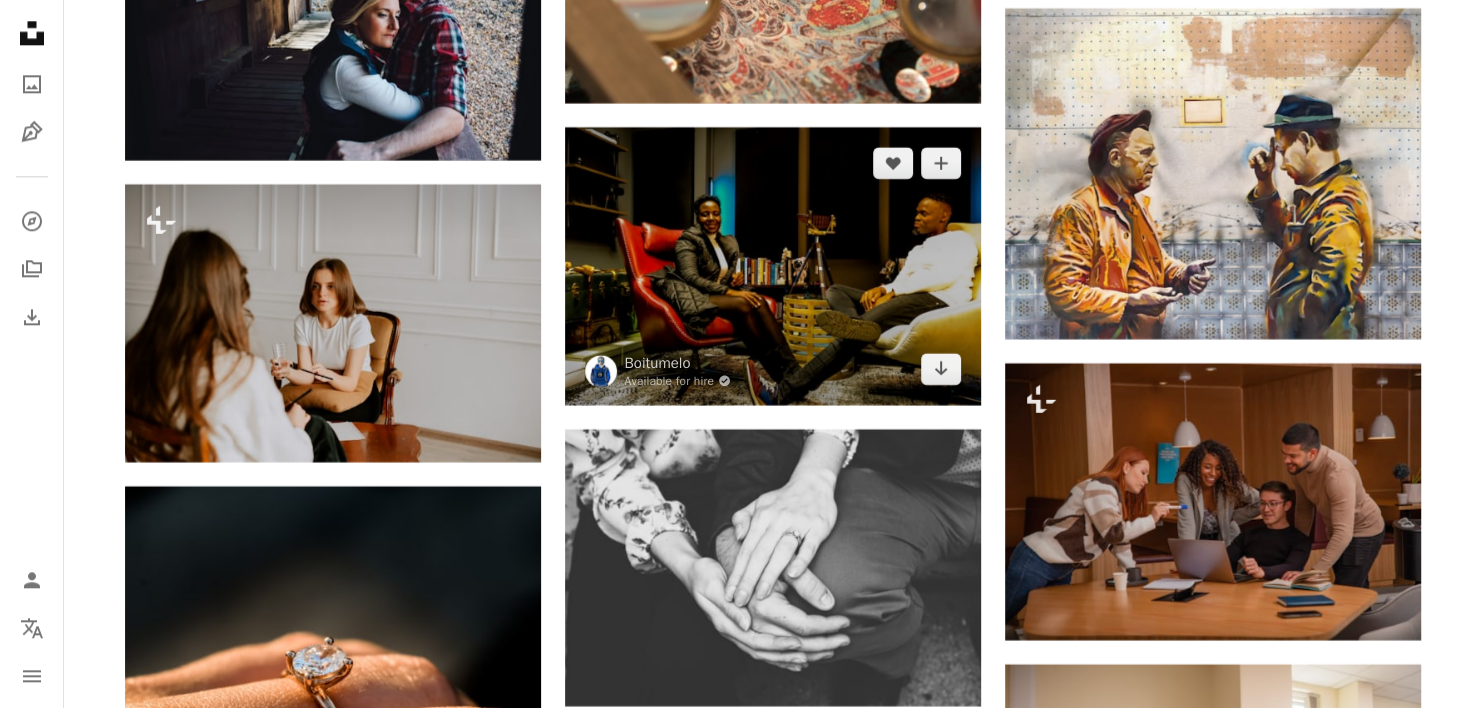 click at bounding box center [773, 265] 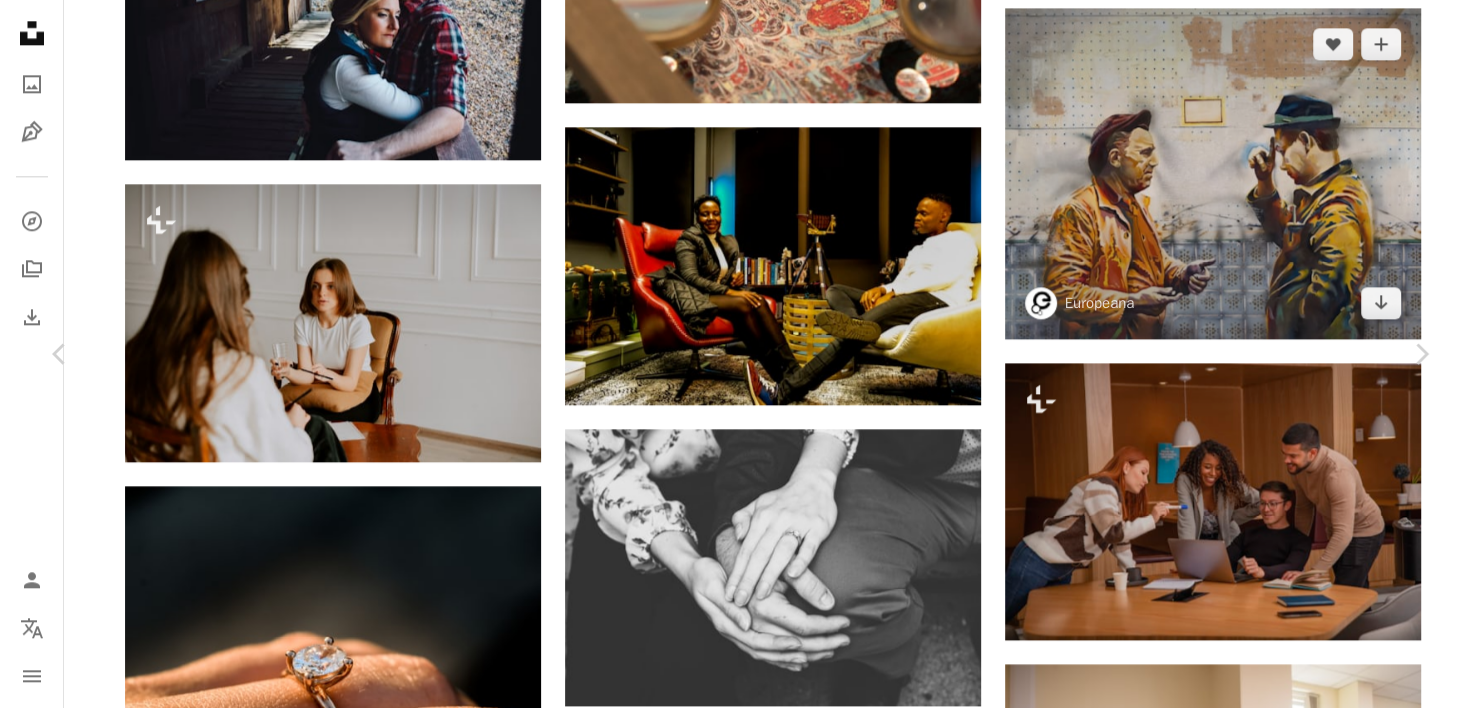 click on "An X shape Chevron left Chevron right Boitumelo Available for hire A checkmark inside of a circle A heart A plus sign Download free Chevron down Zoom in ––– ––  –– ––– –––– –––– ––– ––  –– ––– –––– –––– ––– ––  –– ––– –––– –––– A forward-right arrow Share Info icon Info More Actions Blackwall Motion Studio a place where great ideas are shared –––   – –––  – – ––  – ––––. ––– ––– ––––  –––– ––– ––– – –––– –––– ––– –––   –––– –––– Browse premium related images on iStock  |  Save 20% with code UNSPLASH20 Related images A heart A plus sign Boitumelo Available for hire A checkmark inside of a circle Arrow pointing down Plus sign for Unsplash+ A heart A plus sign Curated Lifestyle For  Unsplash+ A lock Download A heart A plus sign Boitumelo Available for hire A checkmark inside of a circle" at bounding box center [740, 5402] 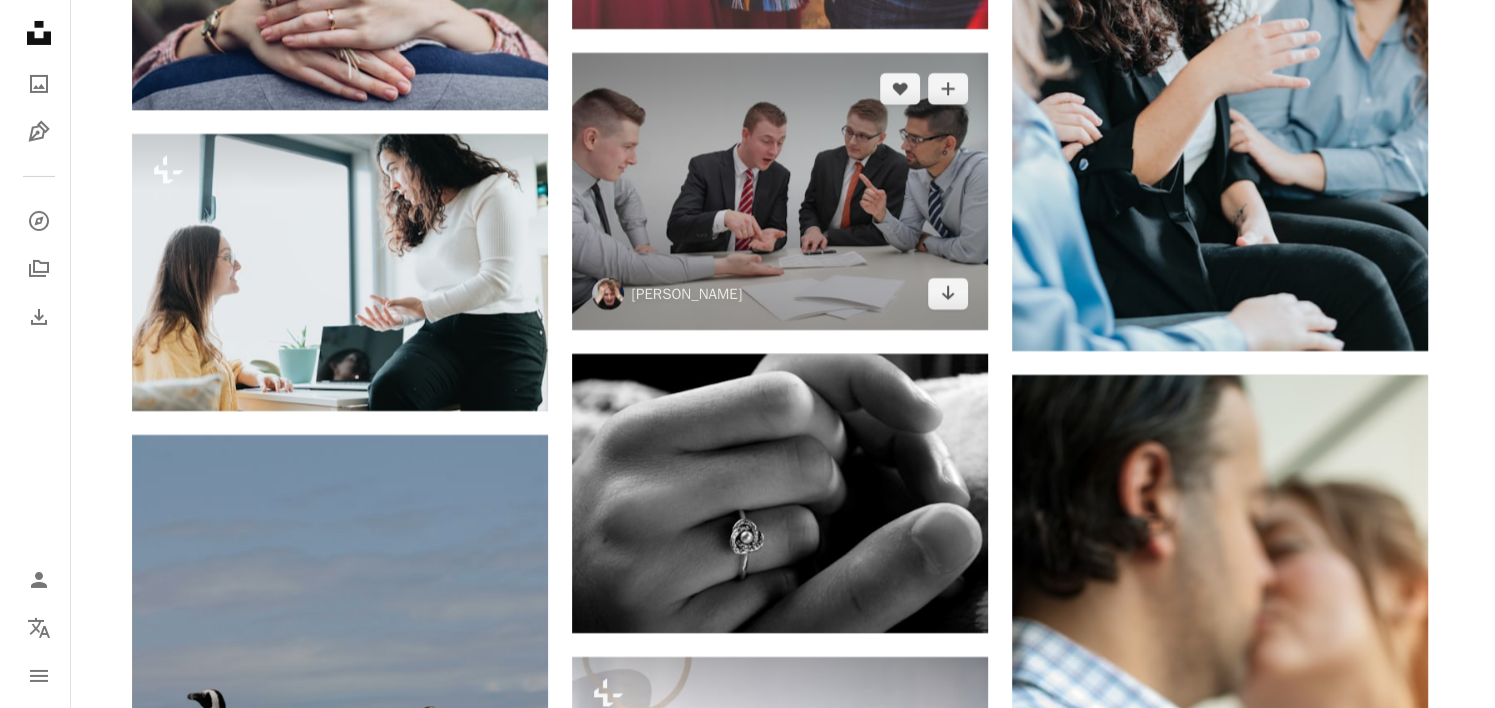 scroll, scrollTop: 58791, scrollLeft: 0, axis: vertical 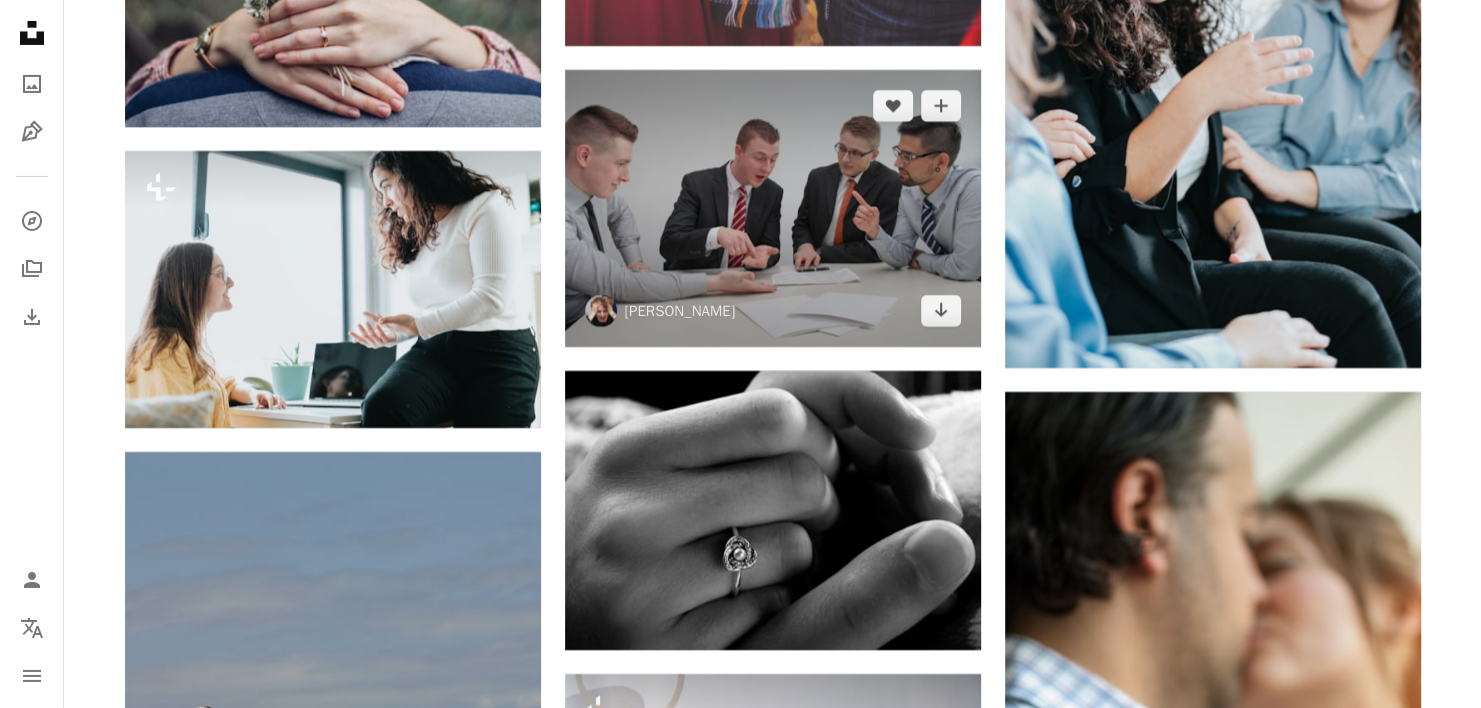 click at bounding box center (773, 208) 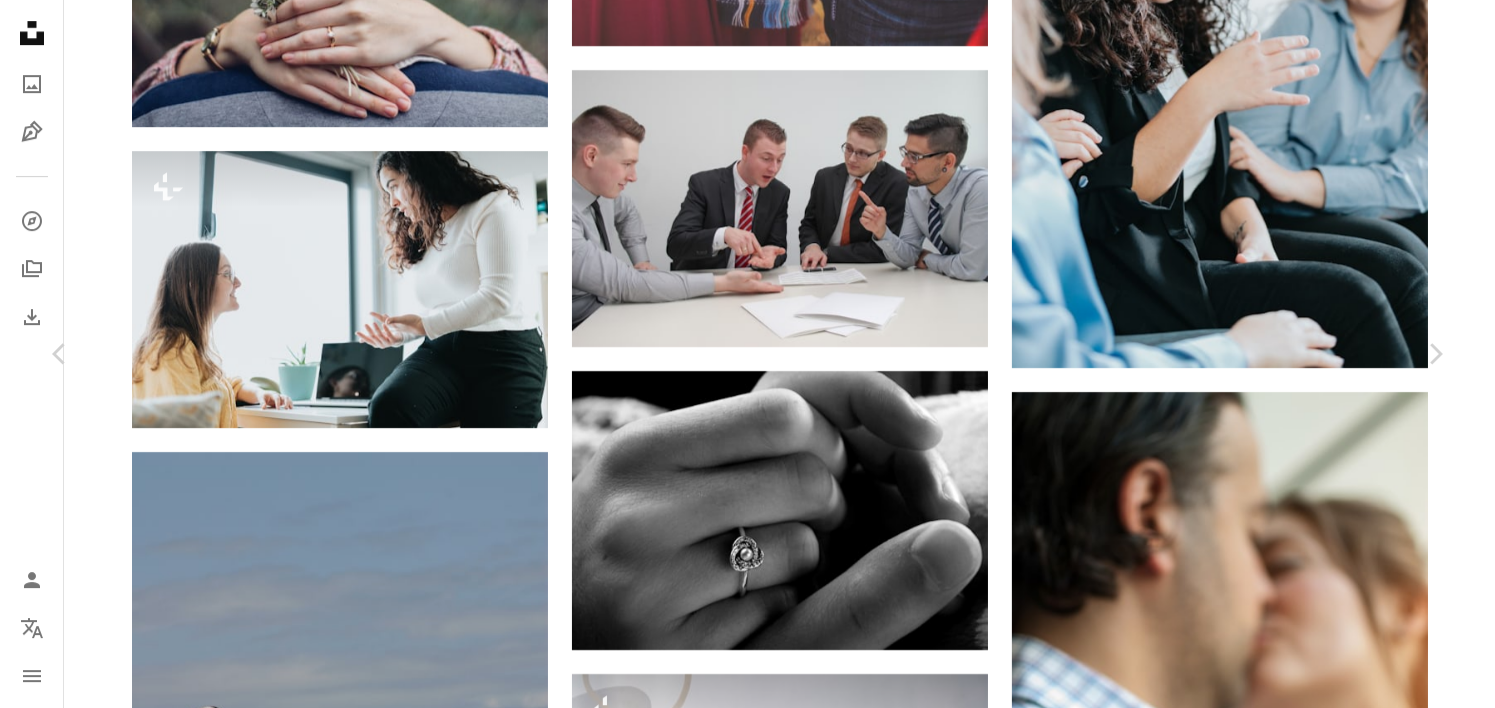 click on "Download free" at bounding box center [1250, 4330] 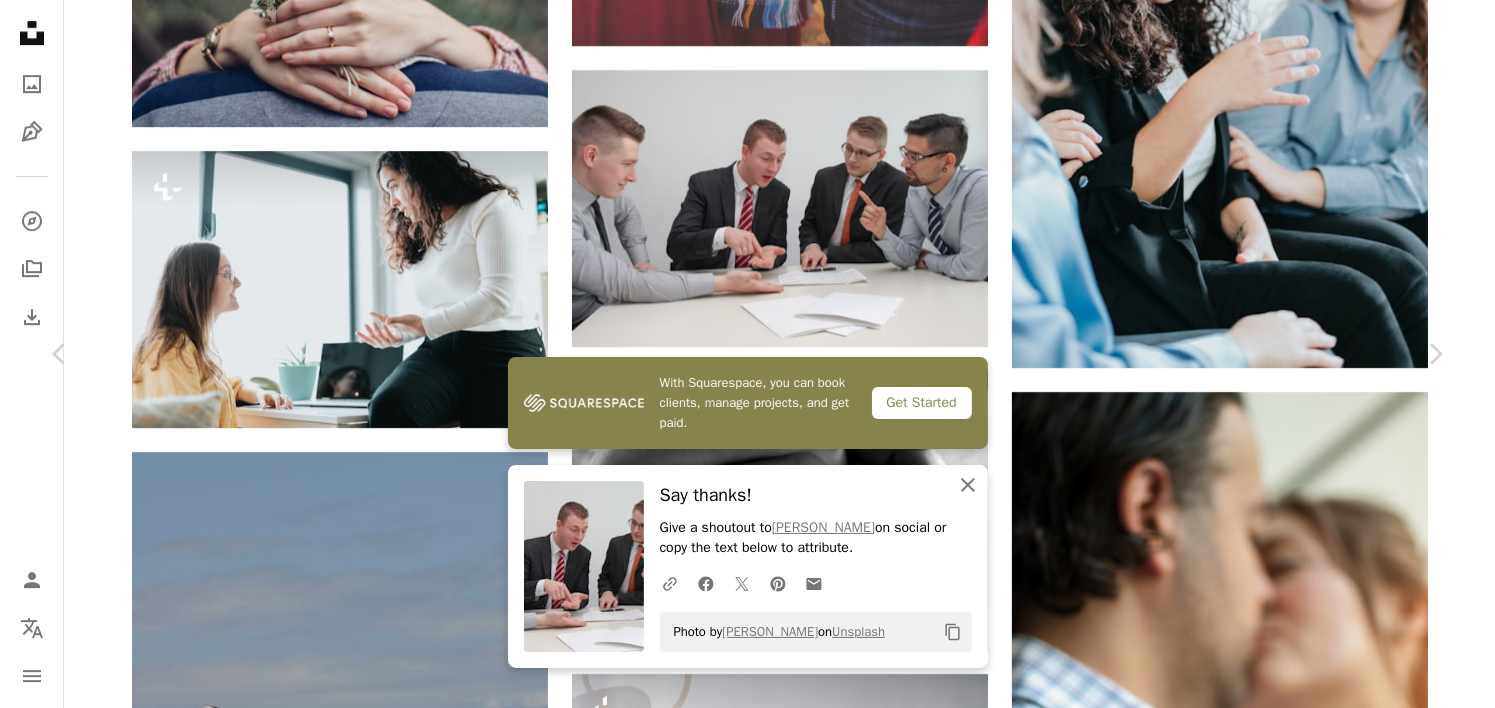 click 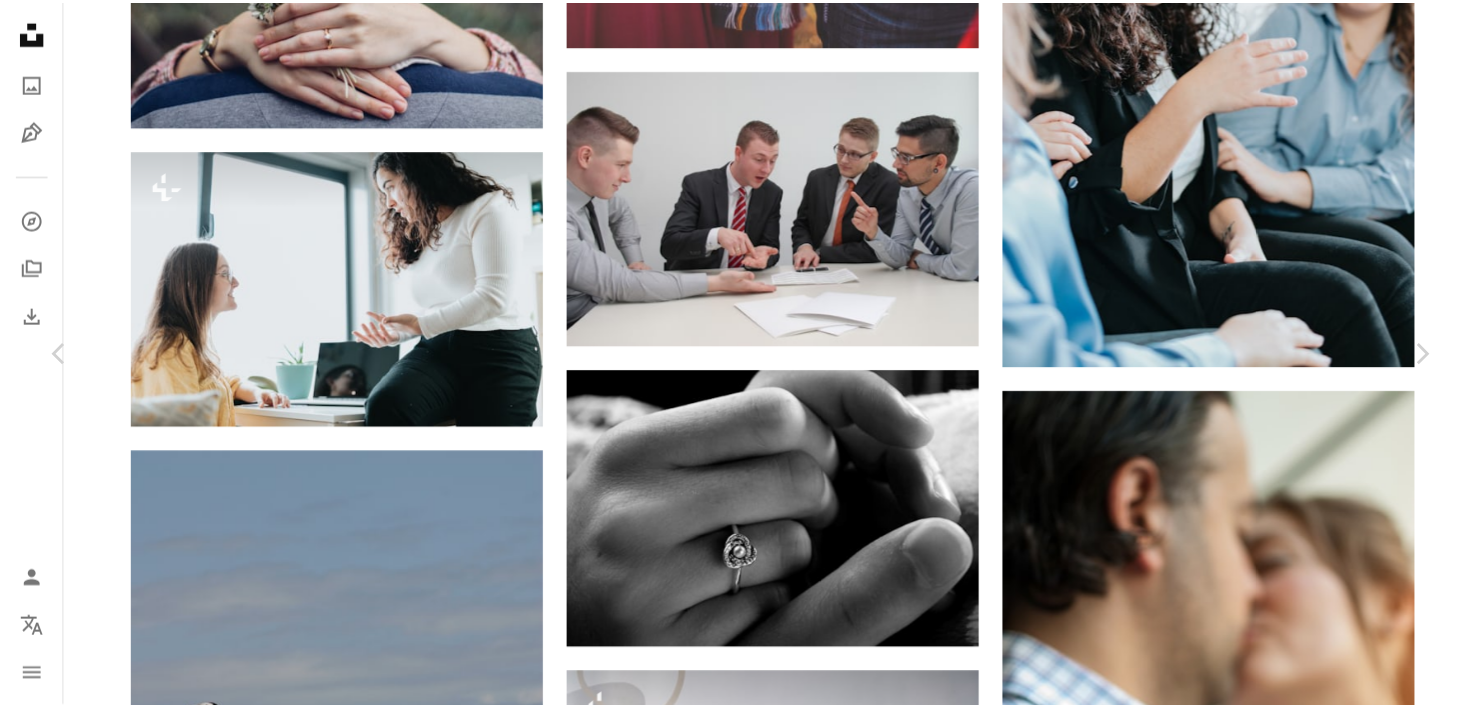 scroll, scrollTop: 700, scrollLeft: 0, axis: vertical 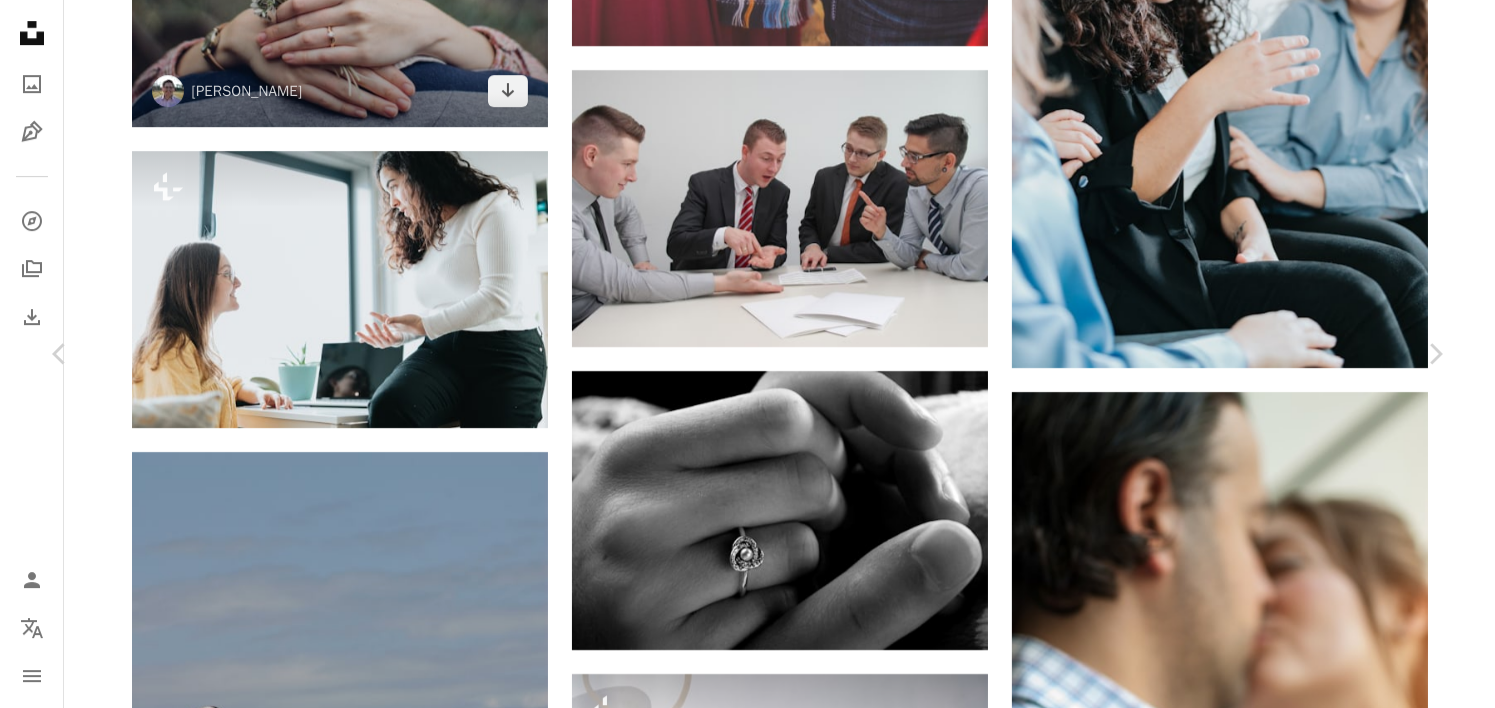 click on "An X shape Chevron left Chevron right [PERSON_NAME] officestock A heart A plus sign Download free Chevron down Zoom in Views 6,983,937 Downloads 28,999 A forward-right arrow Share Info icon Info More Actions Calendar outlined Published on  [DATE] Camera Canon, EOS 600D Safety Free to use under the  Unsplash License office business discussion contract deal argument suits signing human grey clothing interview glasses apparel suit accessory accessories sitting coat tie Creative Commons images Browse premium related images on iStock  |  Save 20% with code UNSPLASH20 View more on iStock  ↗ Related images A heart A plus sign [PERSON_NAME] Arrow pointing down A heart A plus sign [PERSON_NAME] Arrow pointing down Plus sign for Unsplash+ A heart A plus sign Getty Images For  Unsplash+ A lock Download Plus sign for Unsplash+ A heart A plus sign Getty Images For  Unsplash+ A lock Download A heart A plus sign [PERSON_NAME] Arrow pointing down A heart A plus sign Redmind Studio Available for hire For" at bounding box center (747, 4637) 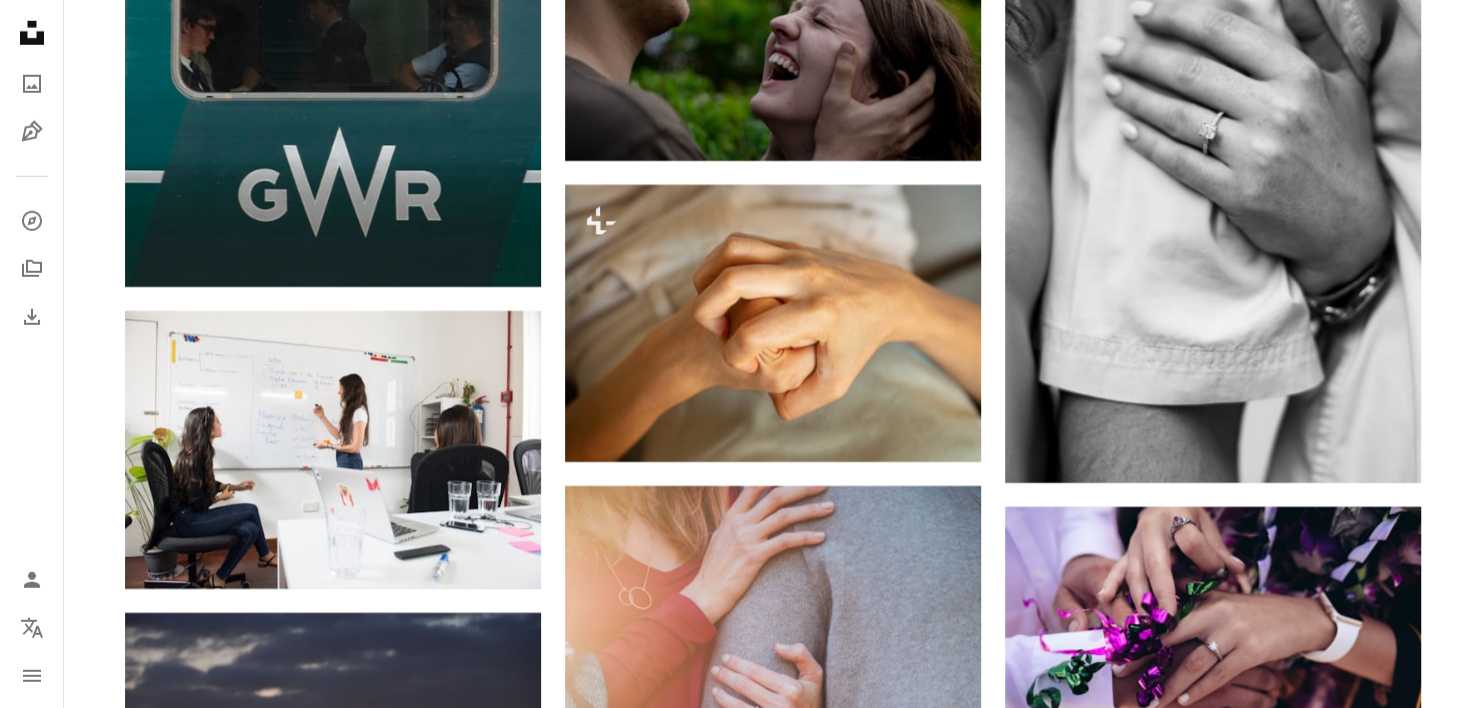 scroll, scrollTop: 57491, scrollLeft: 0, axis: vertical 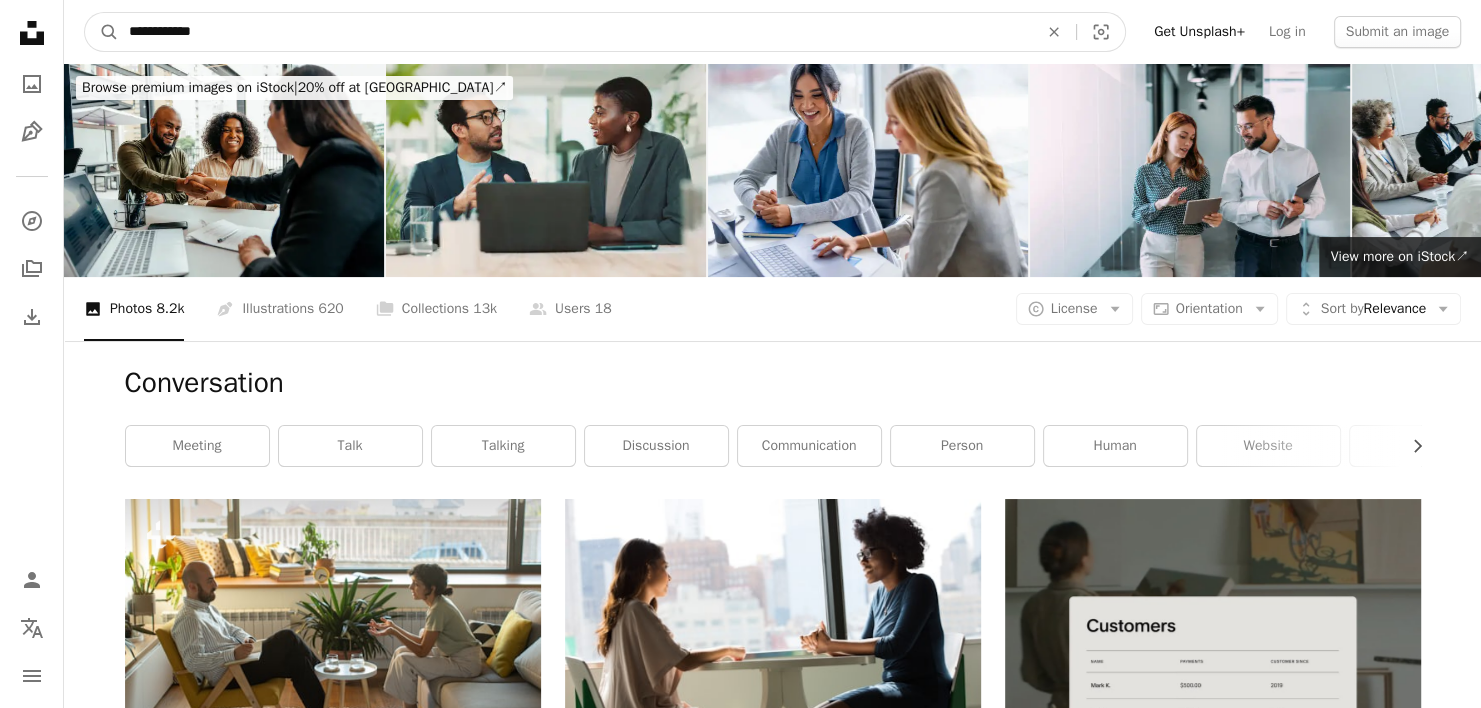 click on "**********" at bounding box center (575, 32) 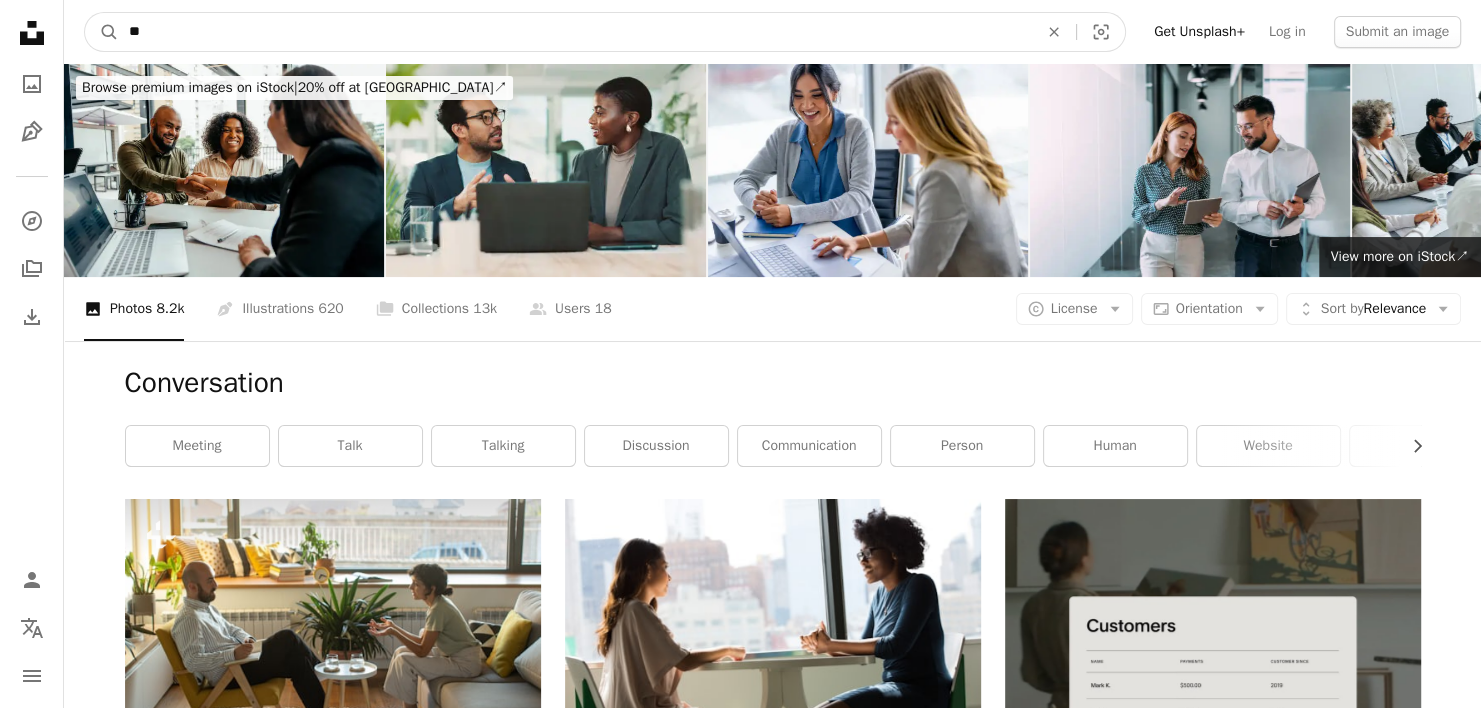 type on "*" 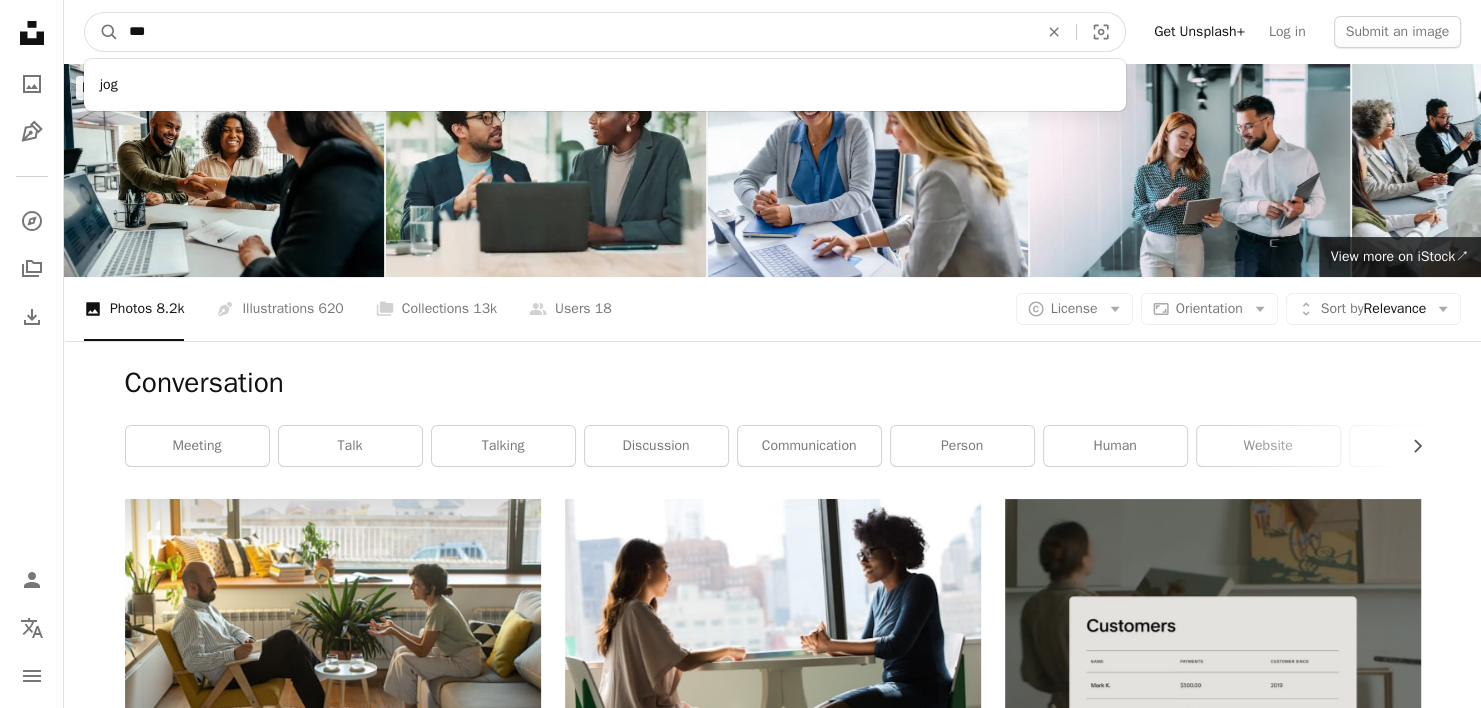 type on "***" 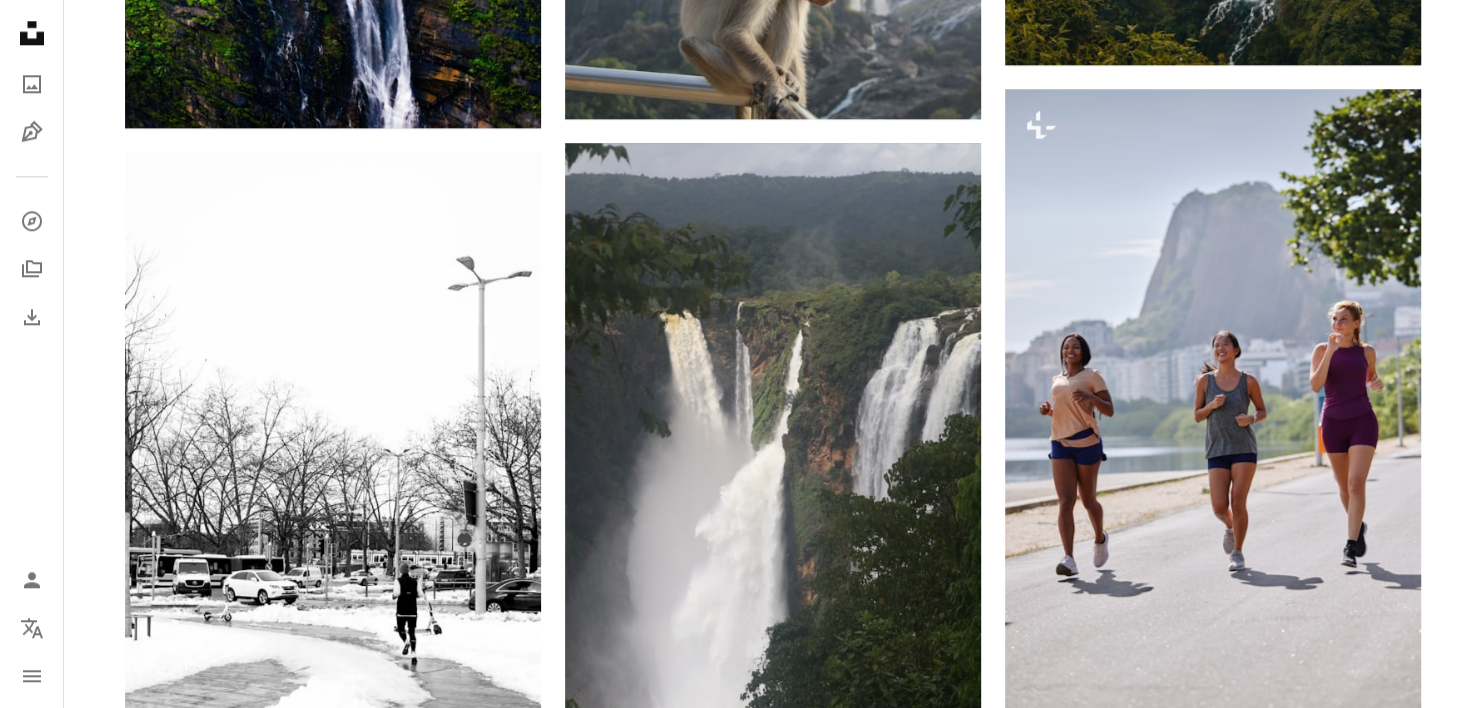 scroll, scrollTop: 2300, scrollLeft: 0, axis: vertical 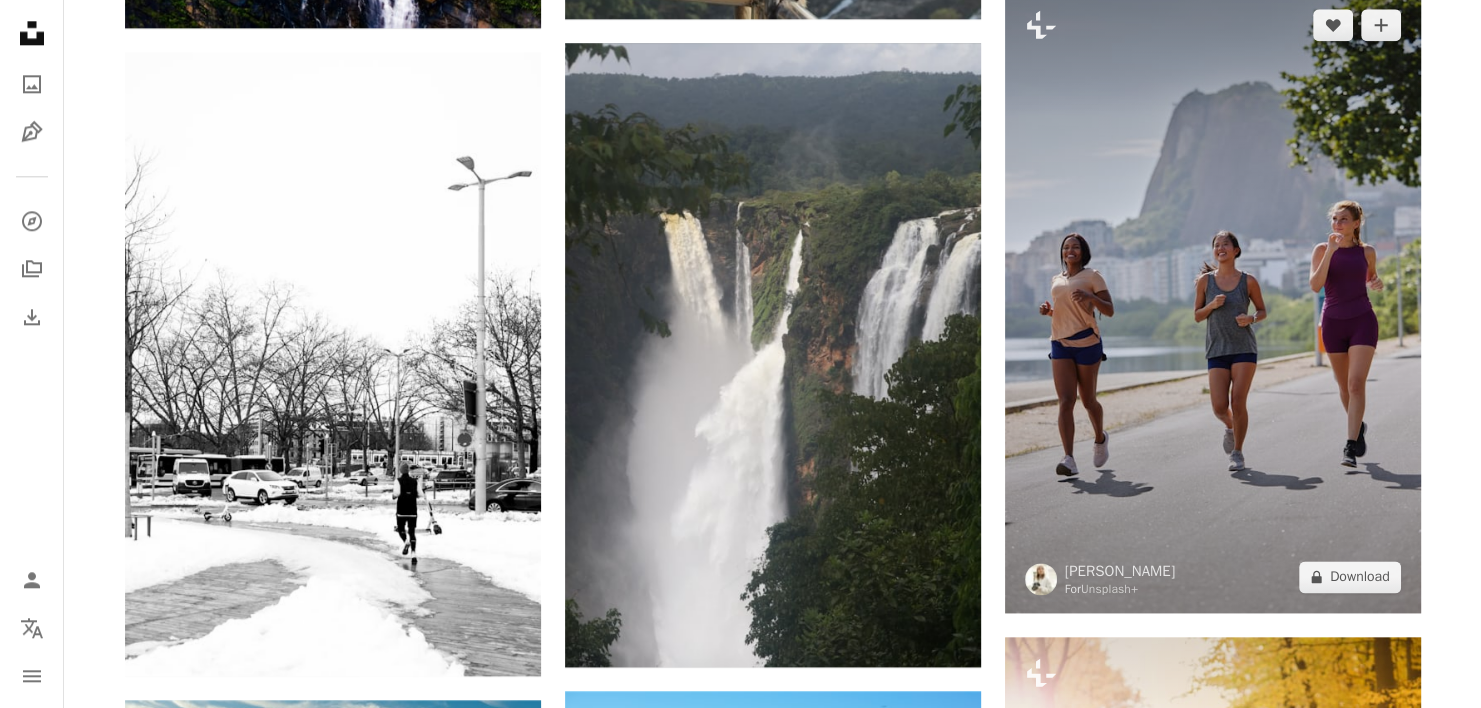click at bounding box center (1213, 301) 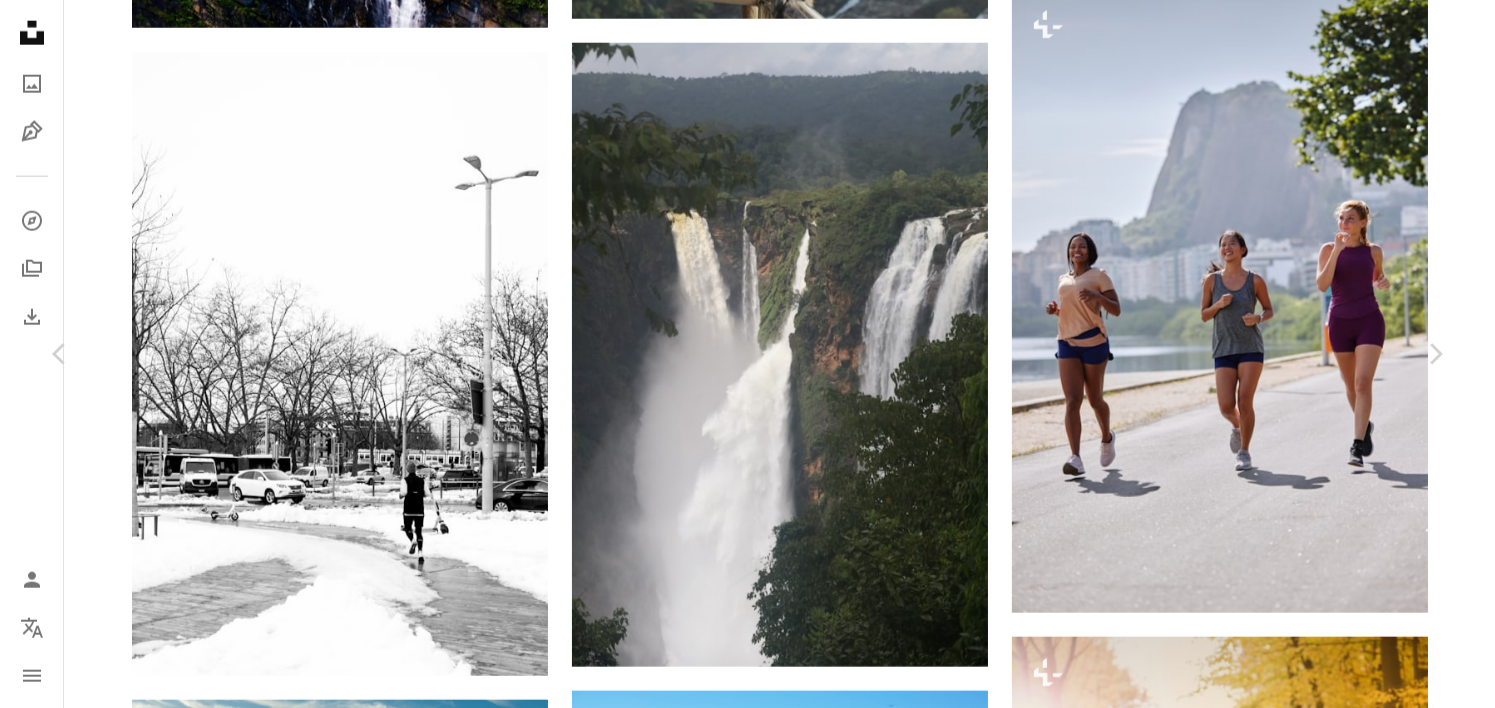click on "An X shape Chevron left Chevron right [PERSON_NAME] For  Unsplash+ A heart A plus sign A lock Download Zoom in A forward-right arrow Share More Actions A map marker [GEOGRAPHIC_DATA], State of [GEOGRAPHIC_DATA], [GEOGRAPHIC_DATA] Calendar outlined Published on  [DATE] Safety Licensed under the  Unsplash+ License running women friends group of friend exercise girls run brazil group of people [GEOGRAPHIC_DATA] jogging group of women [GEOGRAPHIC_DATA] [PERSON_NAME] the redeemer exercising rio sisterhood girlhood streching exercising outside Free pictures From this series Chevron right Plus sign for Unsplash+ Plus sign for Unsplash+ Plus sign for Unsplash+ Related images Plus sign for Unsplash+ A heart A plus sign [PERSON_NAME] For  Unsplash+ A lock Download Plus sign for Unsplash+ A heart A plus sign [PERSON_NAME] For  Unsplash+ A lock Download Plus sign for Unsplash+ A heart A plus sign [PERSON_NAME] For  Unsplash+ A lock Download Plus sign for Unsplash+ A heart A plus sign [PERSON_NAME] For  Unsplash+ A lock Download A heart For  For" at bounding box center [747, 3182] 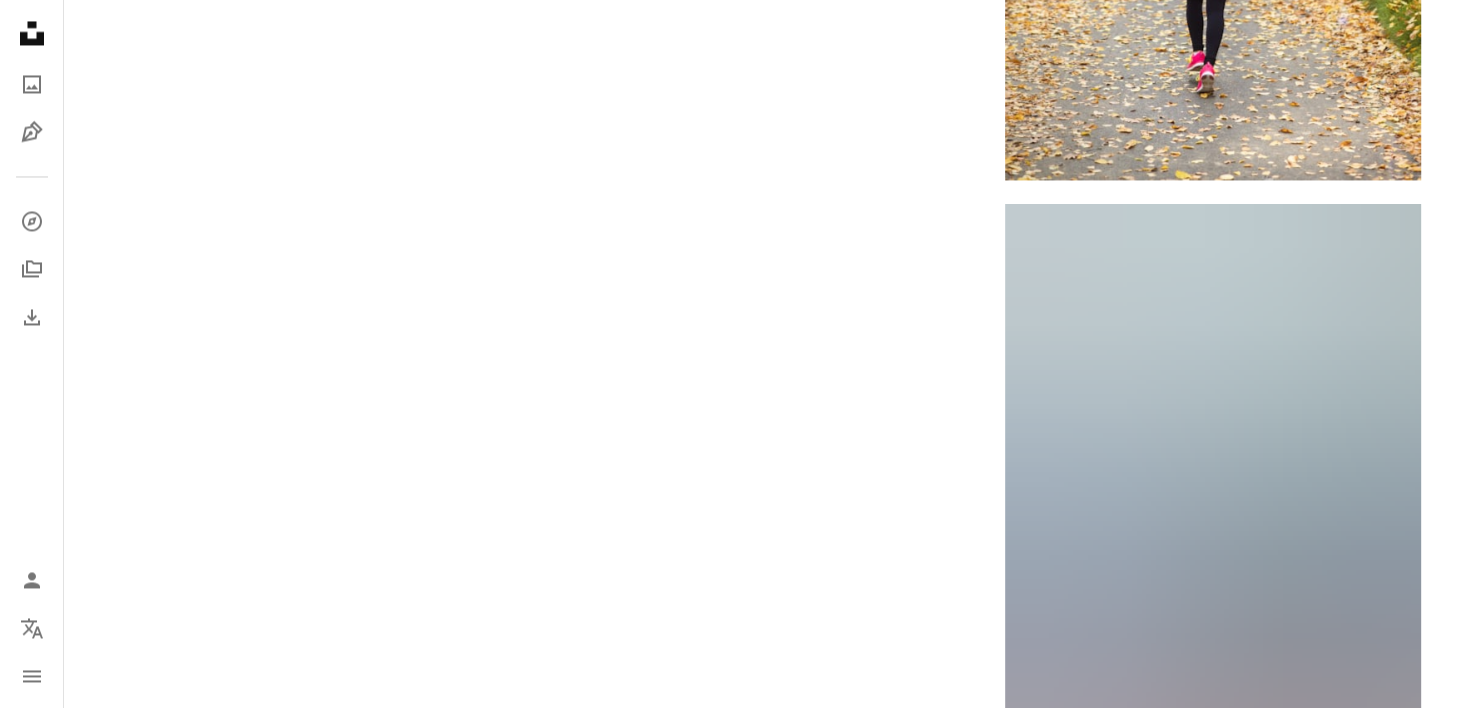 scroll, scrollTop: 3000, scrollLeft: 0, axis: vertical 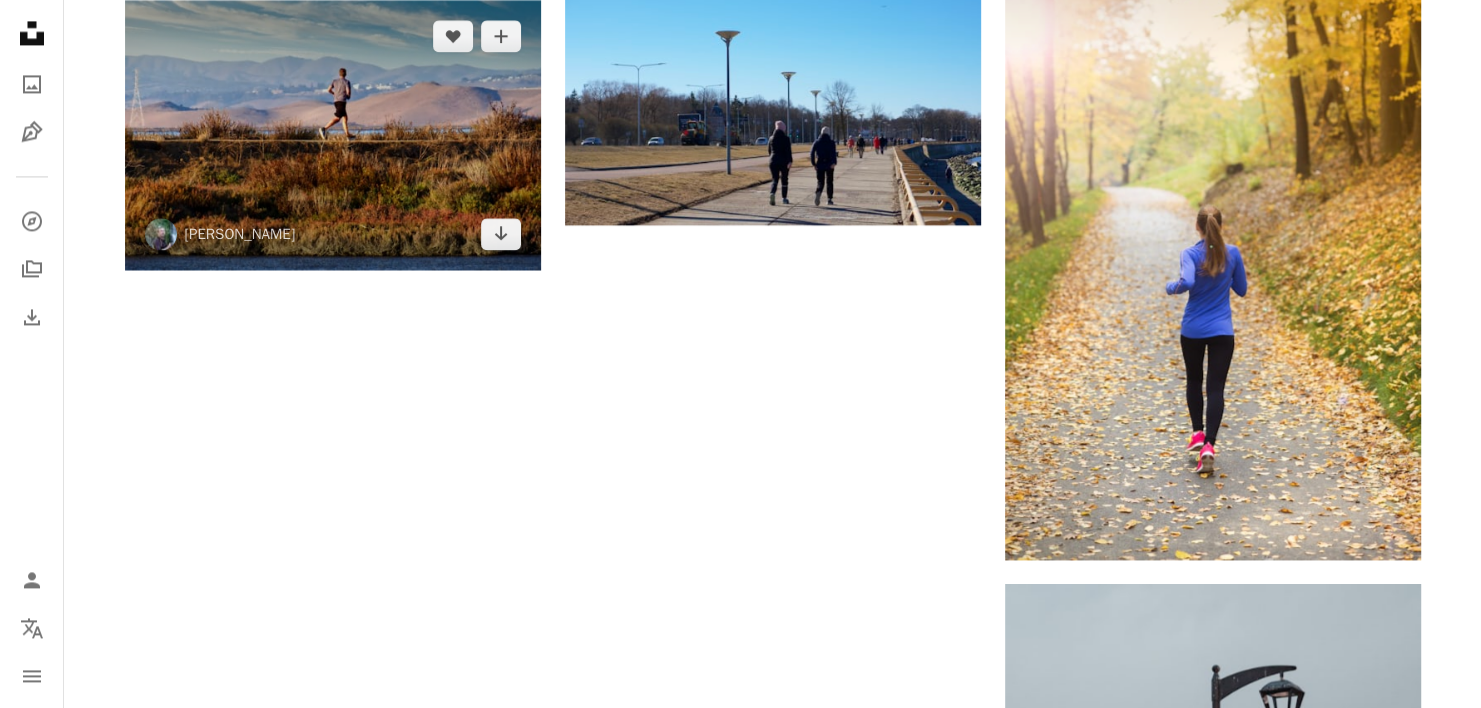 click at bounding box center [333, 135] 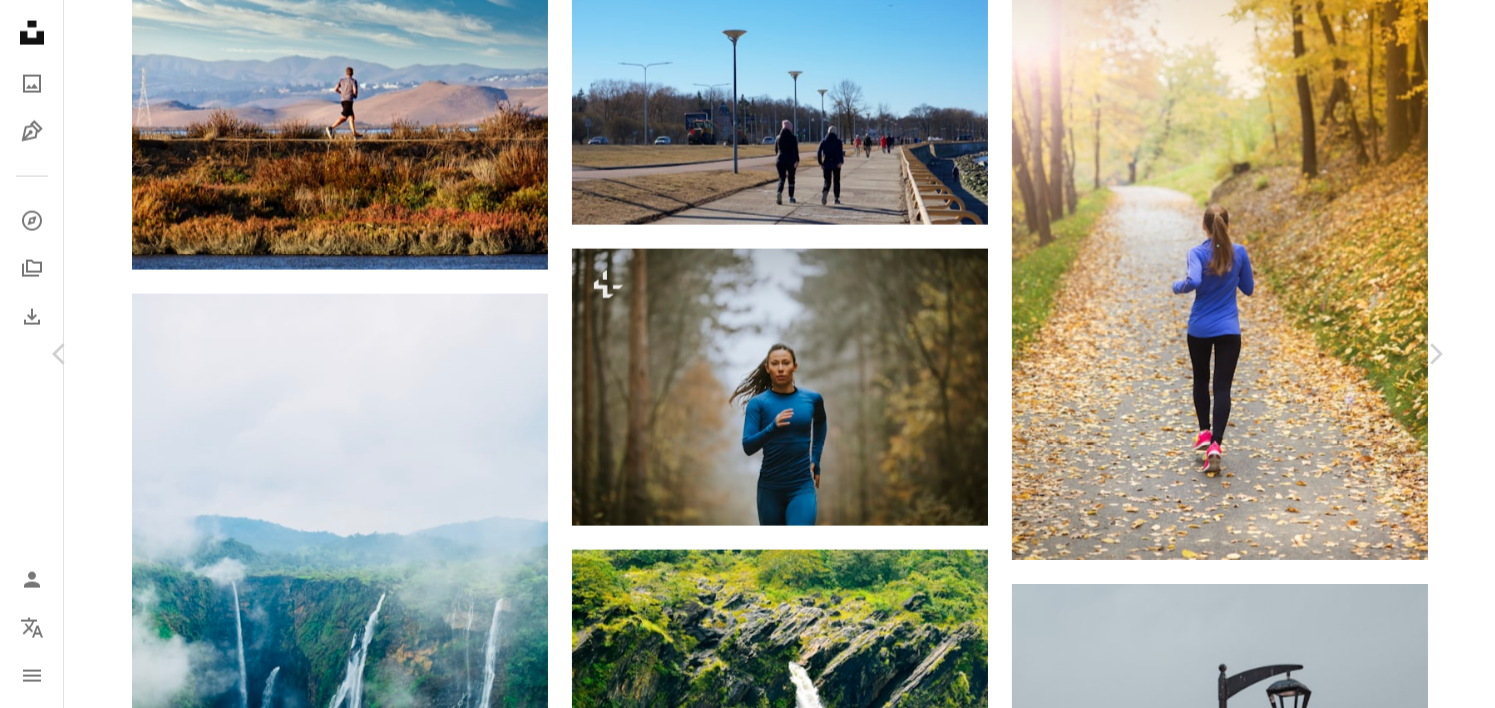 click on "Download free" at bounding box center [1250, 4964] 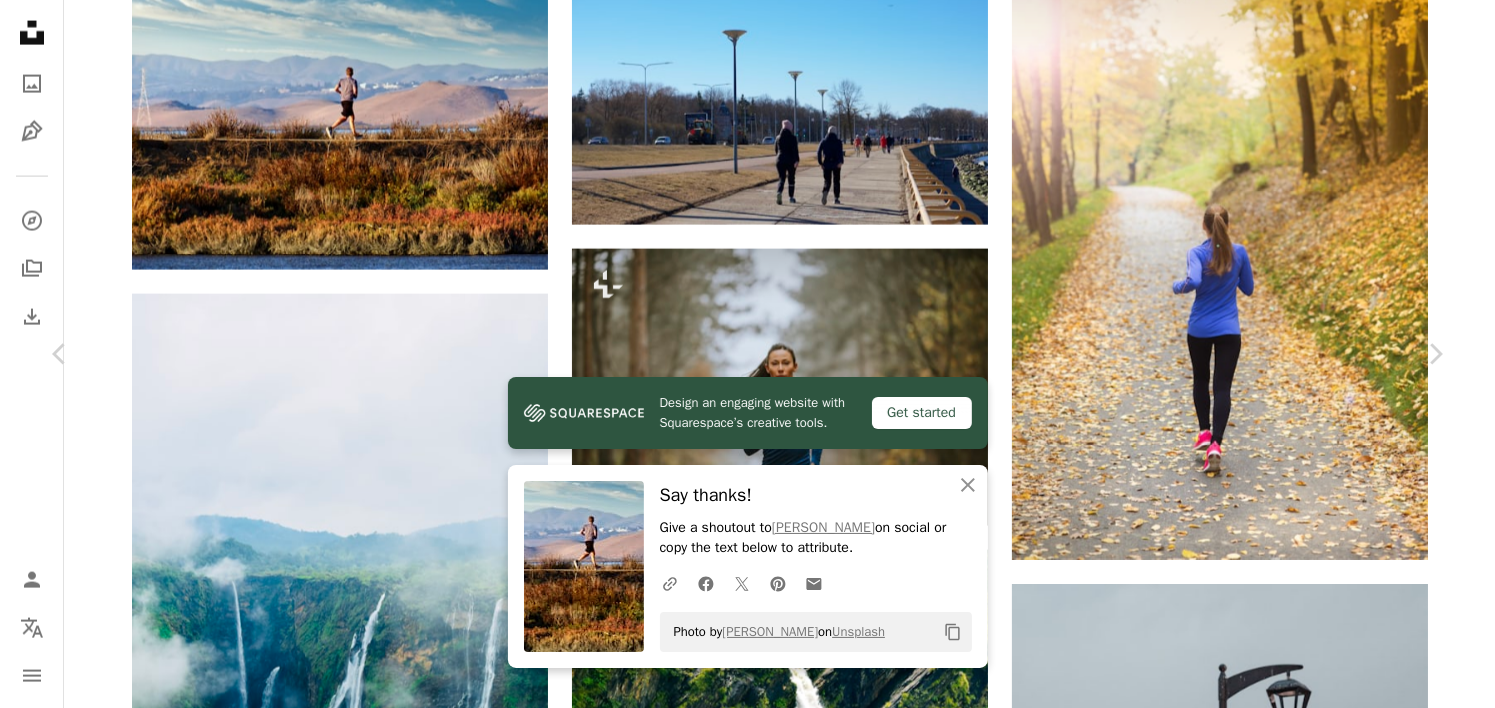 click on "An X shape Chevron left Chevron right Design an engaging website with Squarespace’s creative tools. Get started An X shape Close Say thanks! Give a shoutout to  [PERSON_NAME]  on social or copy the text below to attribute. A URL sharing icon (chains) Facebook icon X (formerly Twitter) icon Pinterest icon An envelope Photo by  [PERSON_NAME]  on  Unsplash
Copy content [PERSON_NAME] bullterriere A heart A plus sign Download free Chevron down Zoom in Views 172,234 Downloads 857 A forward-right arrow Share Info icon Info More Actions The runner A map marker [GEOGRAPHIC_DATA], [GEOGRAPHIC_DATA], [GEOGRAPHIC_DATA] Calendar outlined Published on  [DATE] Camera Canon, PowerShot SX50 HS Safety Free to use under the  Unsplash License running exercise runner jogging running man jogger human sport fitness sports usa brown outdoors working out palo alto Free images Browse premium related images on iStock  |  Save 20% with code UNSPLASH20 View more on iStock  ↗ Related images A heart A plus sign [PERSON_NAME] Available for hire A heart A heart" at bounding box center (747, 5271) 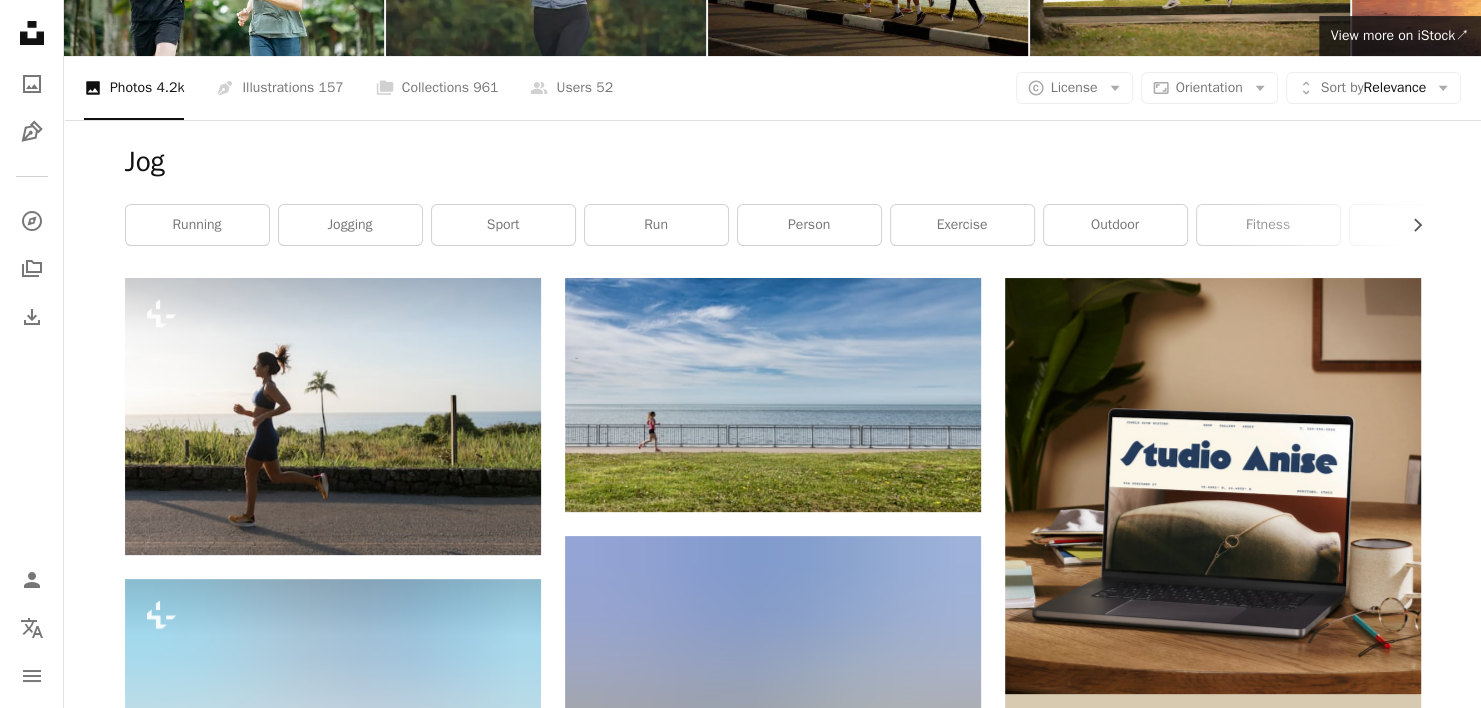scroll, scrollTop: 0, scrollLeft: 0, axis: both 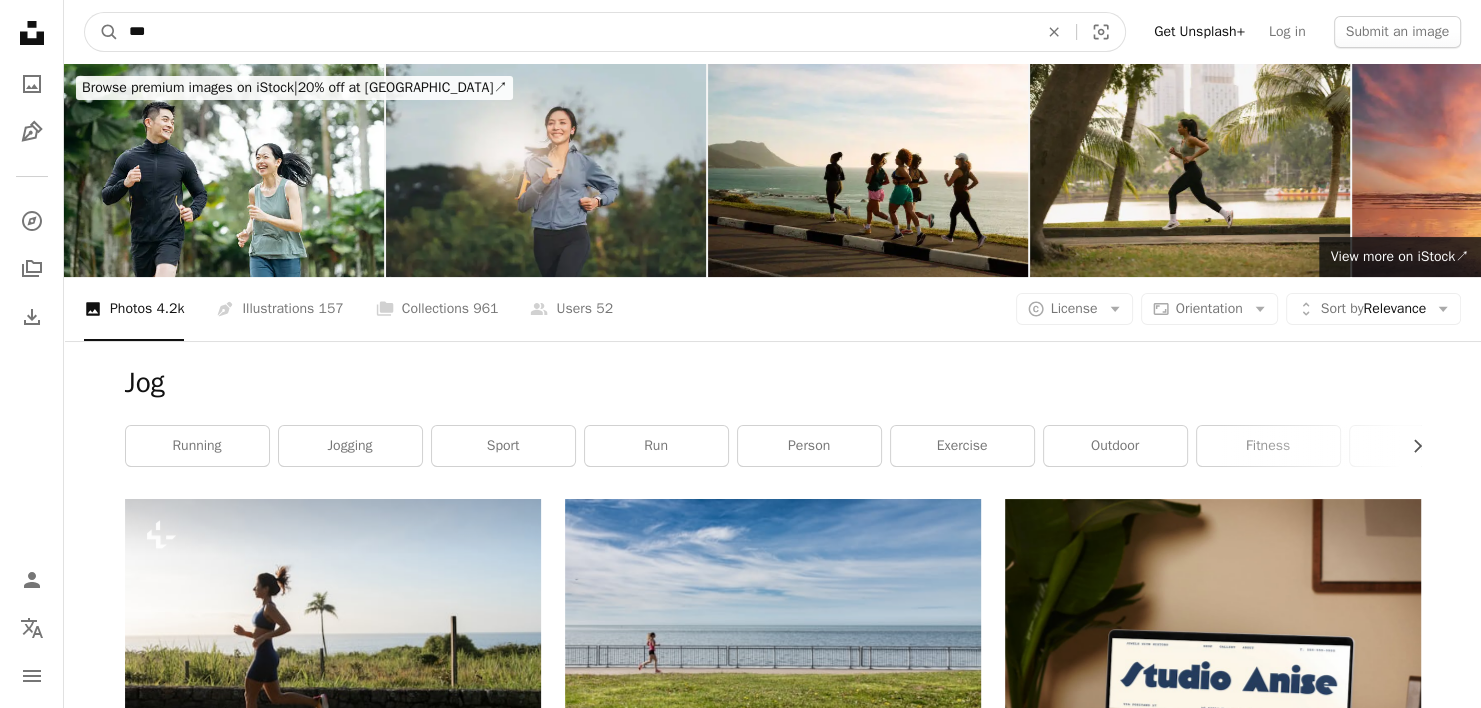 click on "***" at bounding box center [575, 32] 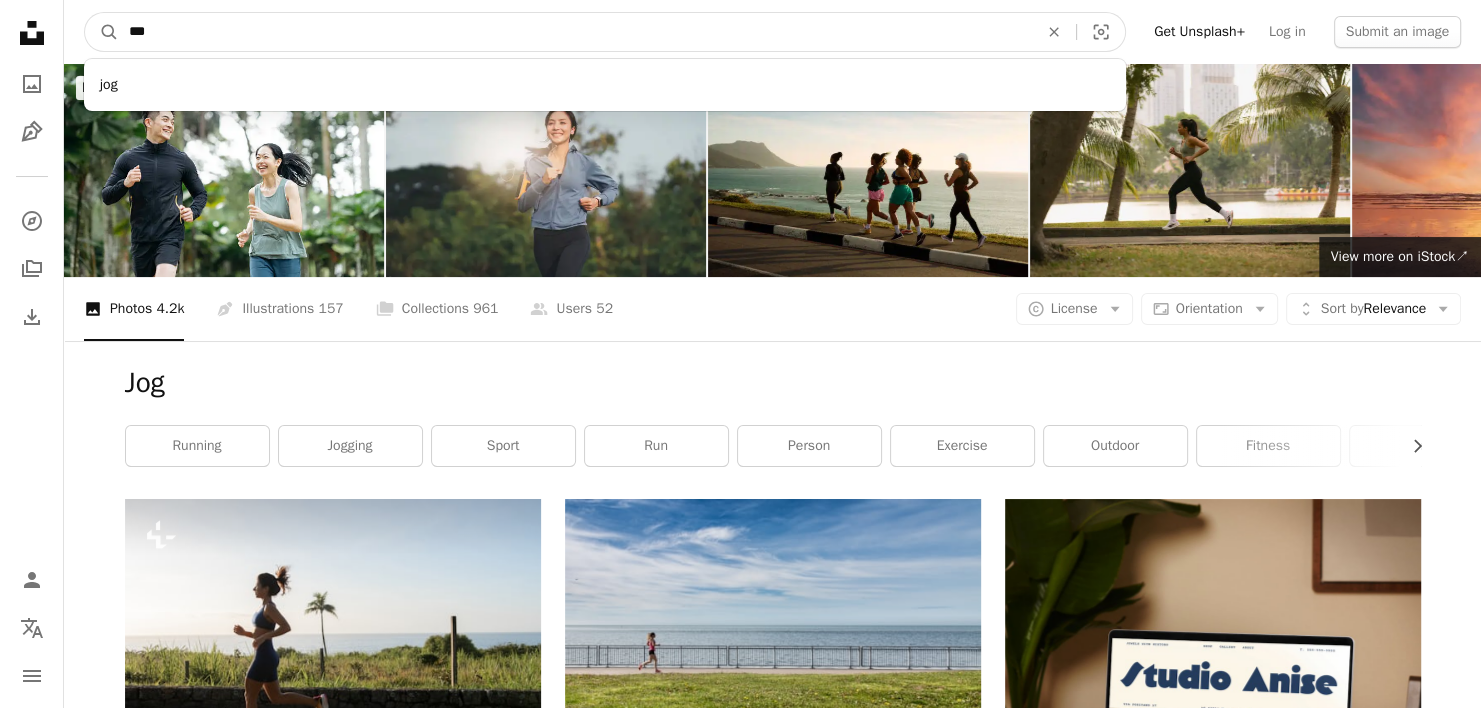 click on "***" at bounding box center [575, 32] 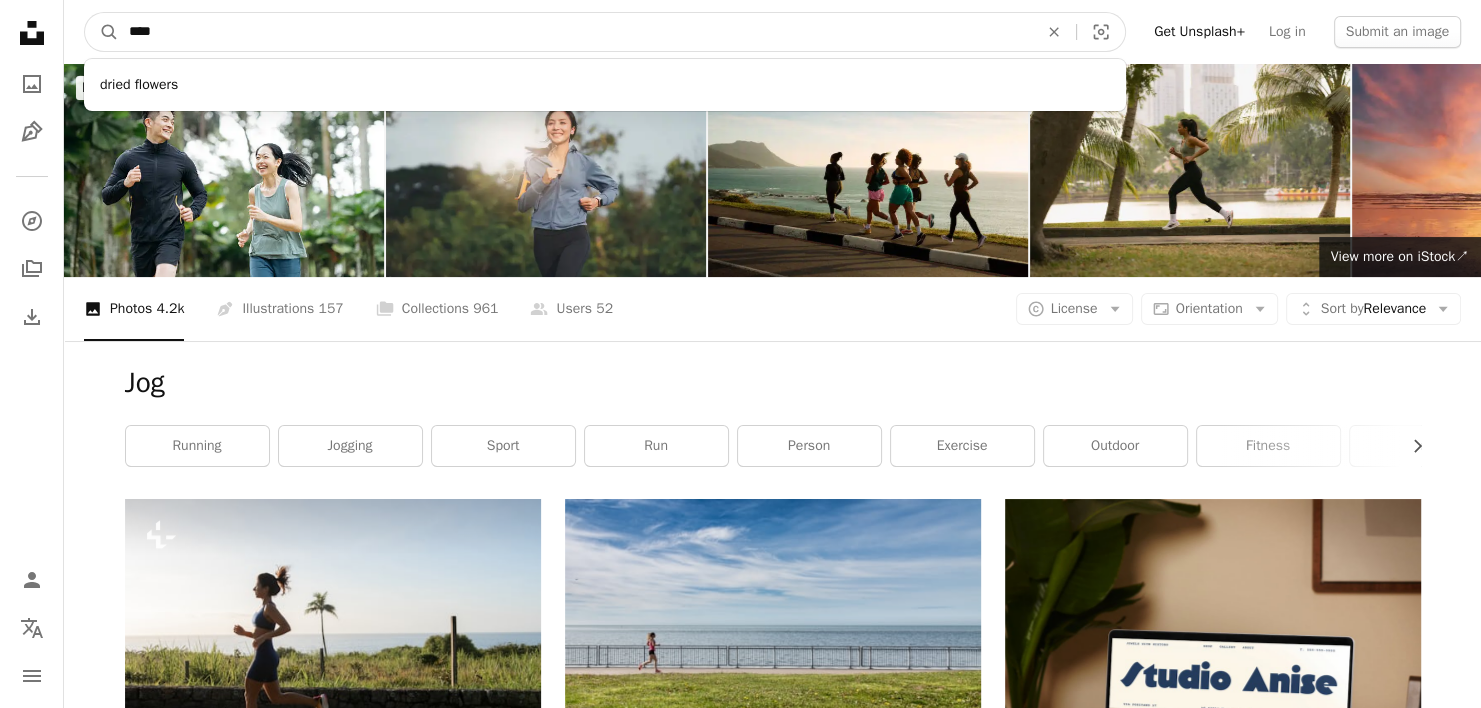type on "*****" 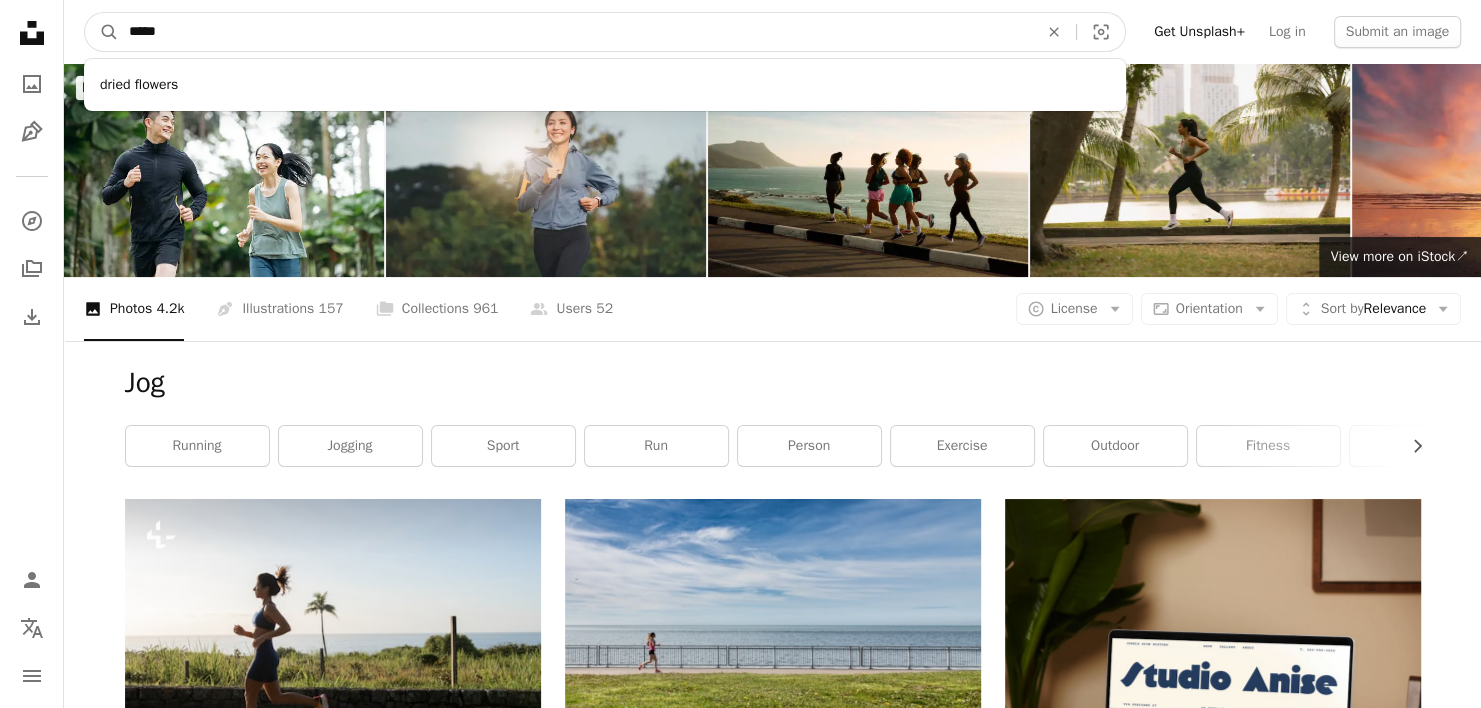 click on "A magnifying glass" at bounding box center (102, 32) 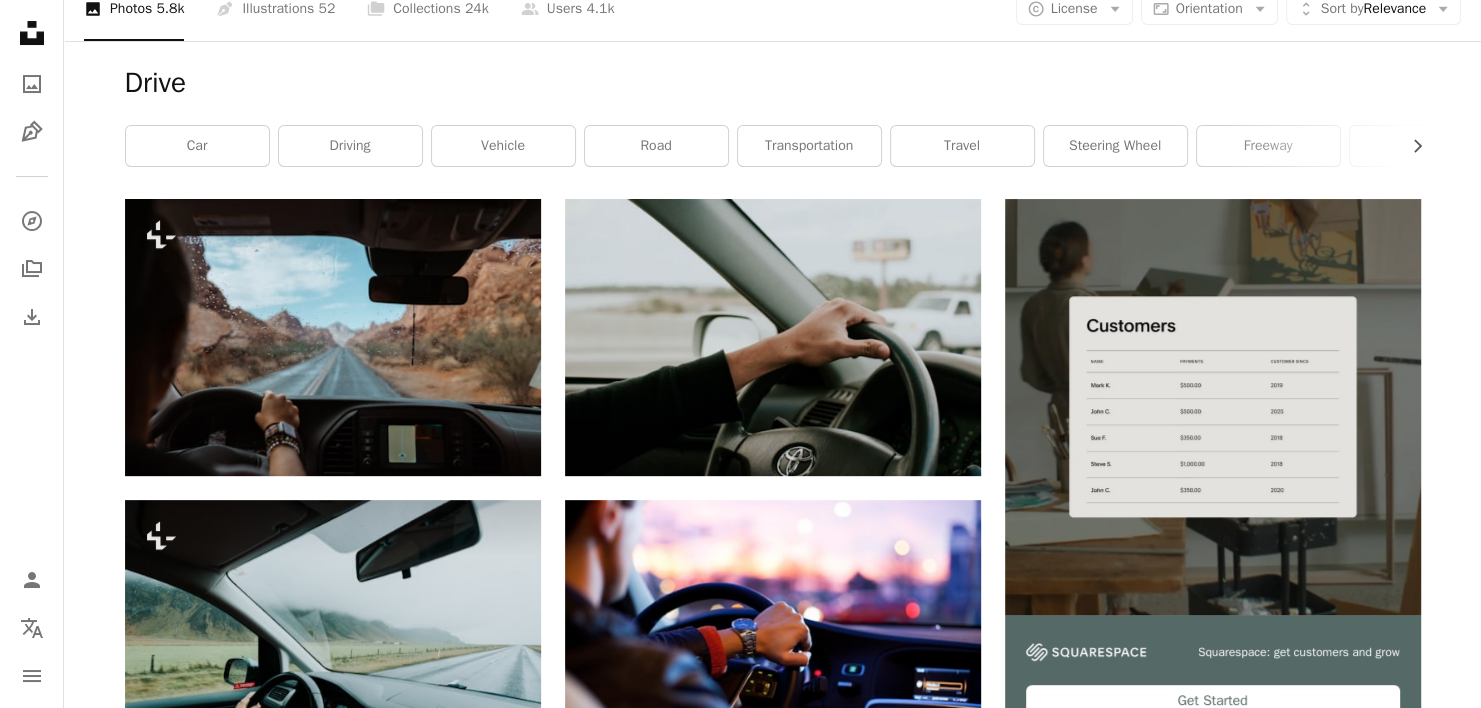 scroll, scrollTop: 0, scrollLeft: 0, axis: both 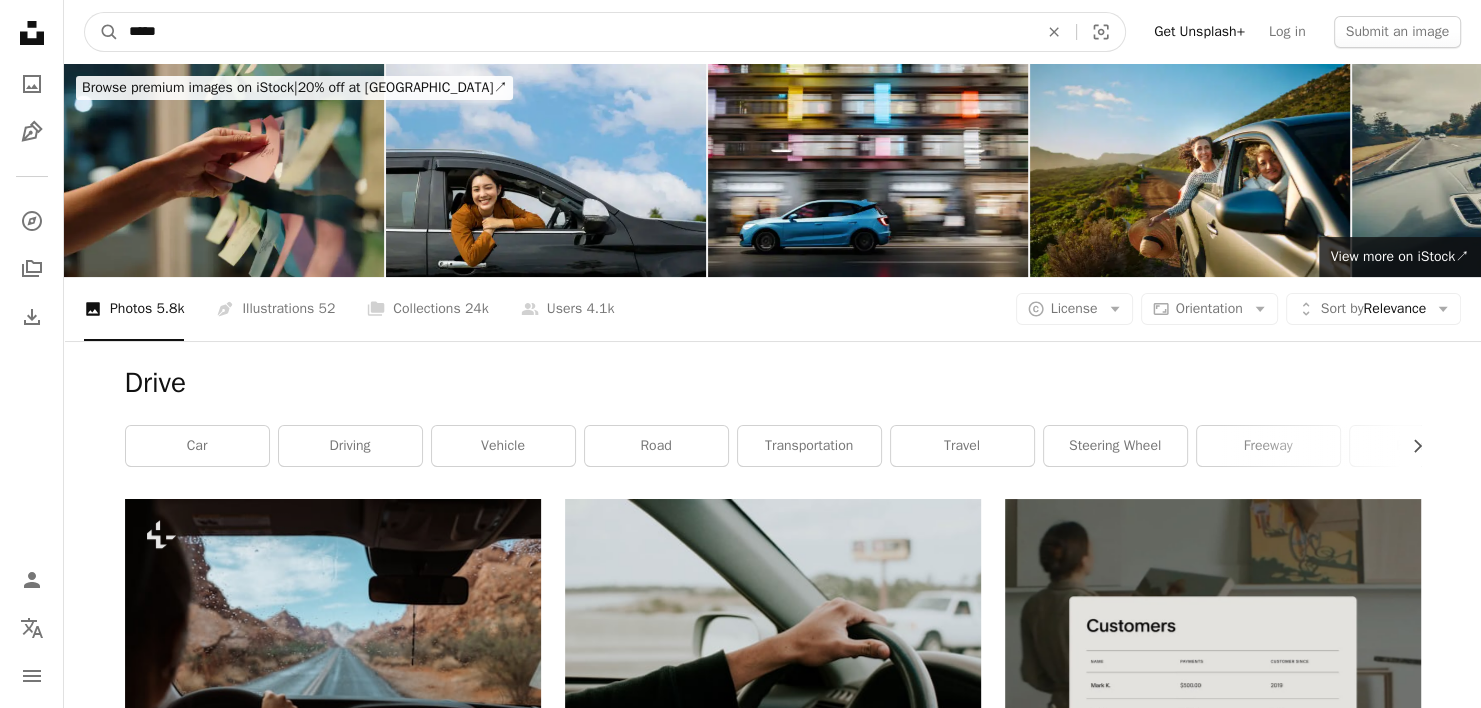 drag, startPoint x: 491, startPoint y: 44, endPoint x: -41, endPoint y: 58, distance: 532.1842 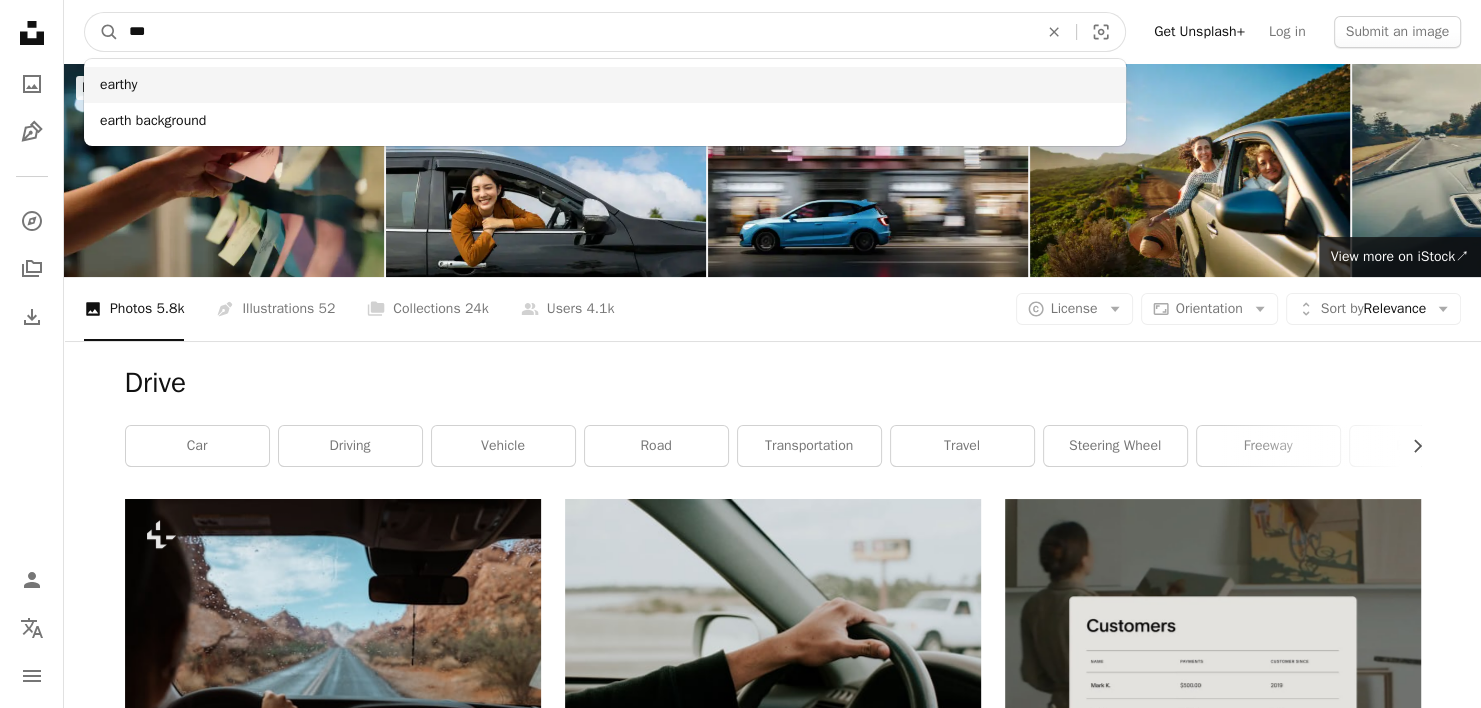 type on "***" 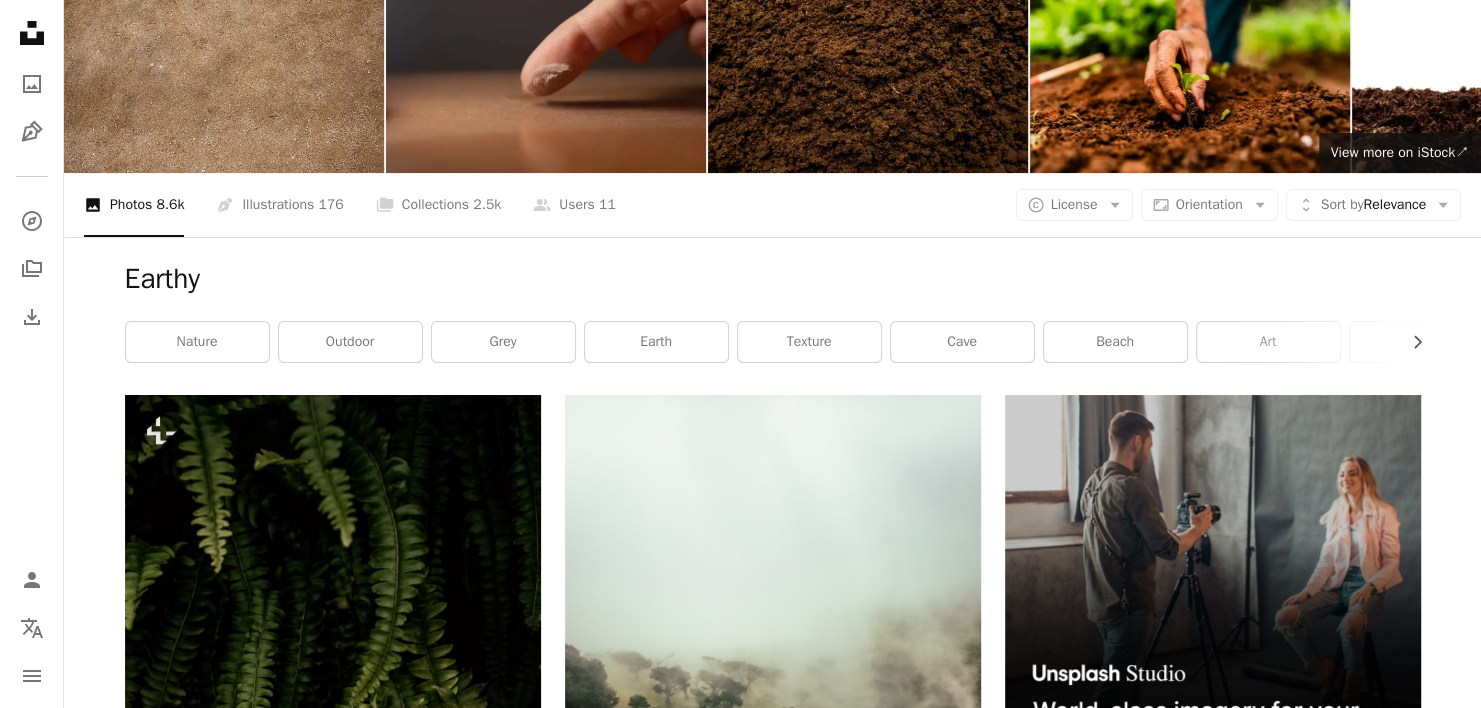 scroll, scrollTop: 0, scrollLeft: 0, axis: both 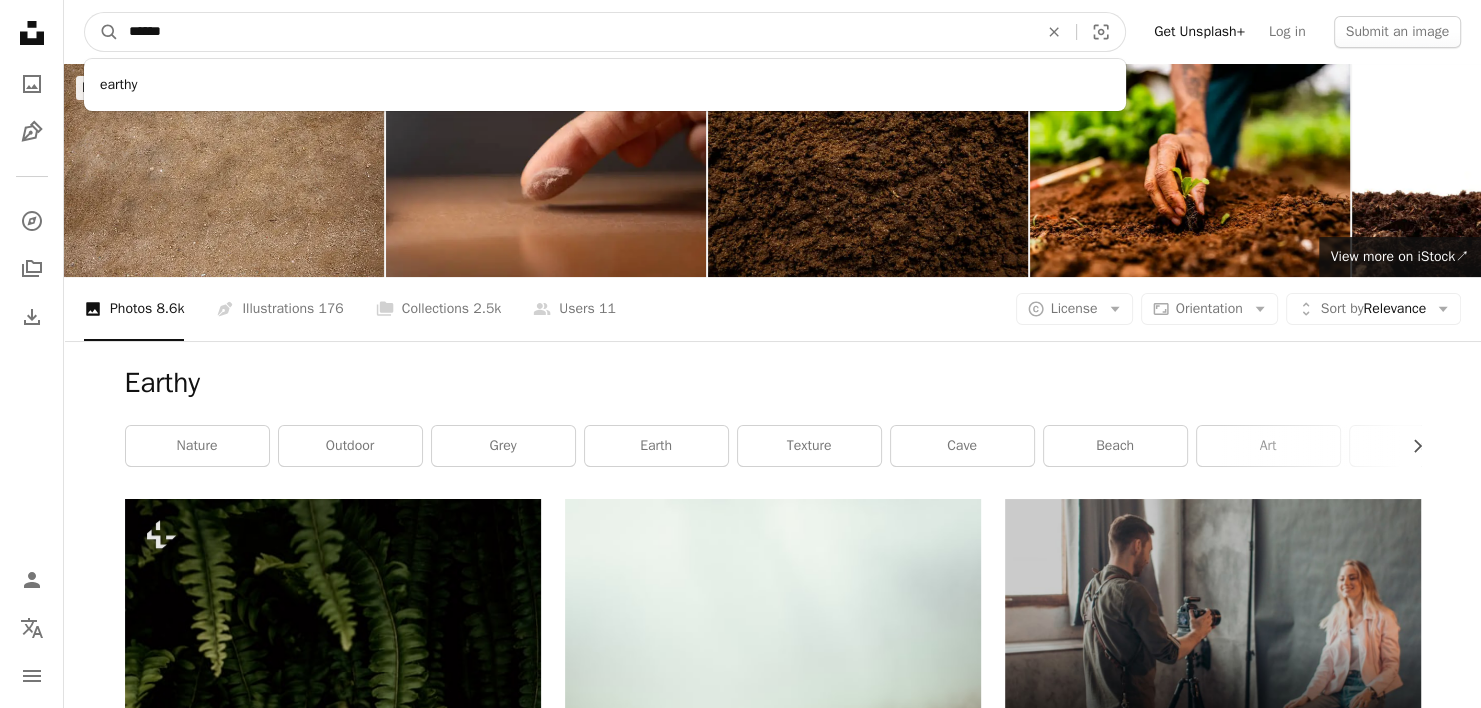 drag, startPoint x: 370, startPoint y: 40, endPoint x: 142, endPoint y: 48, distance: 228.1403 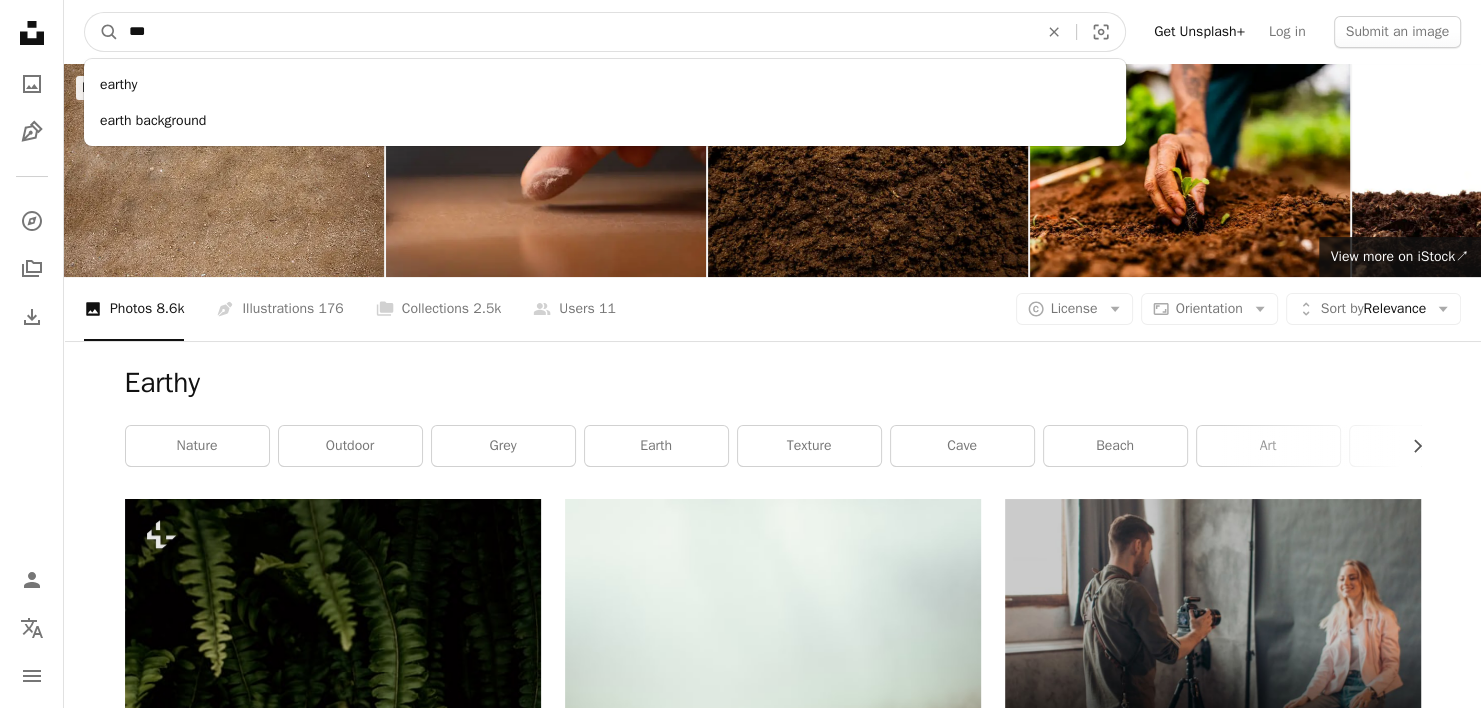 type on "***" 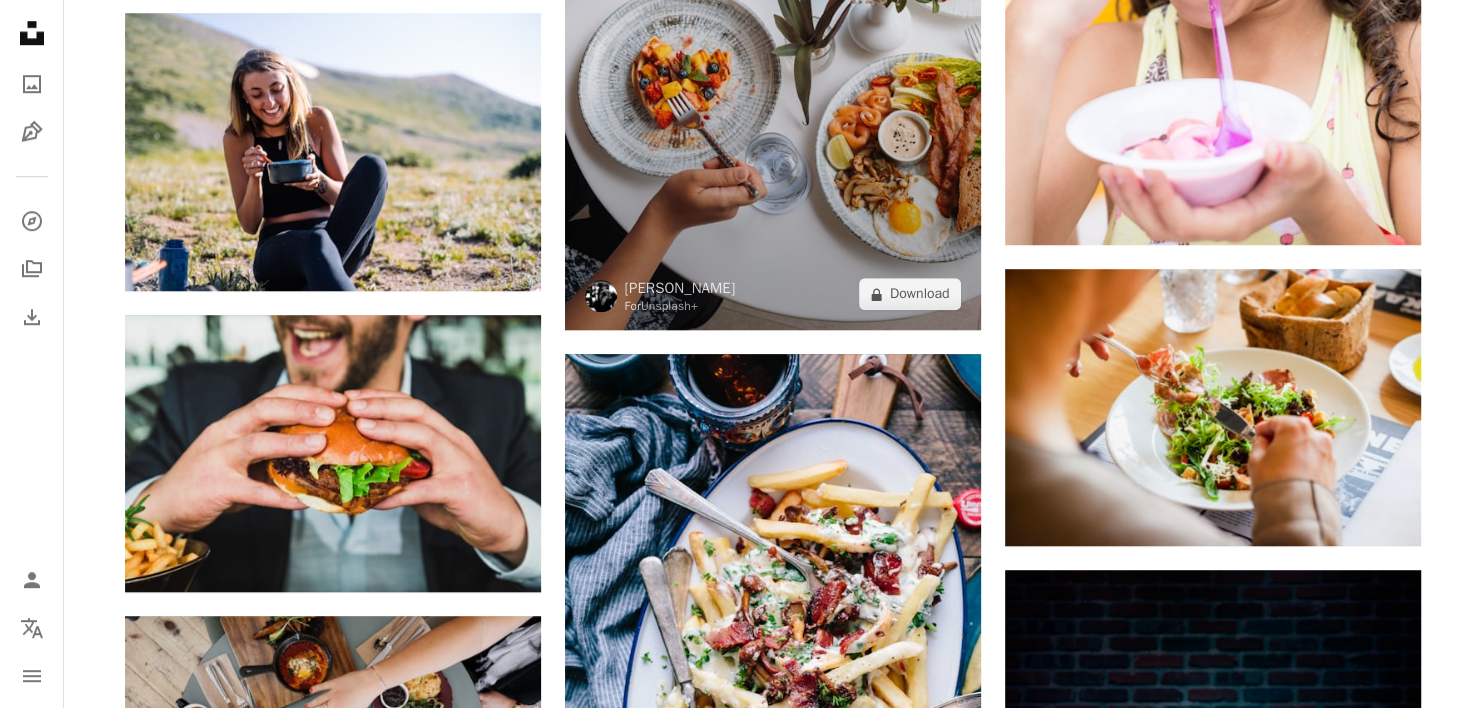 scroll, scrollTop: 1500, scrollLeft: 0, axis: vertical 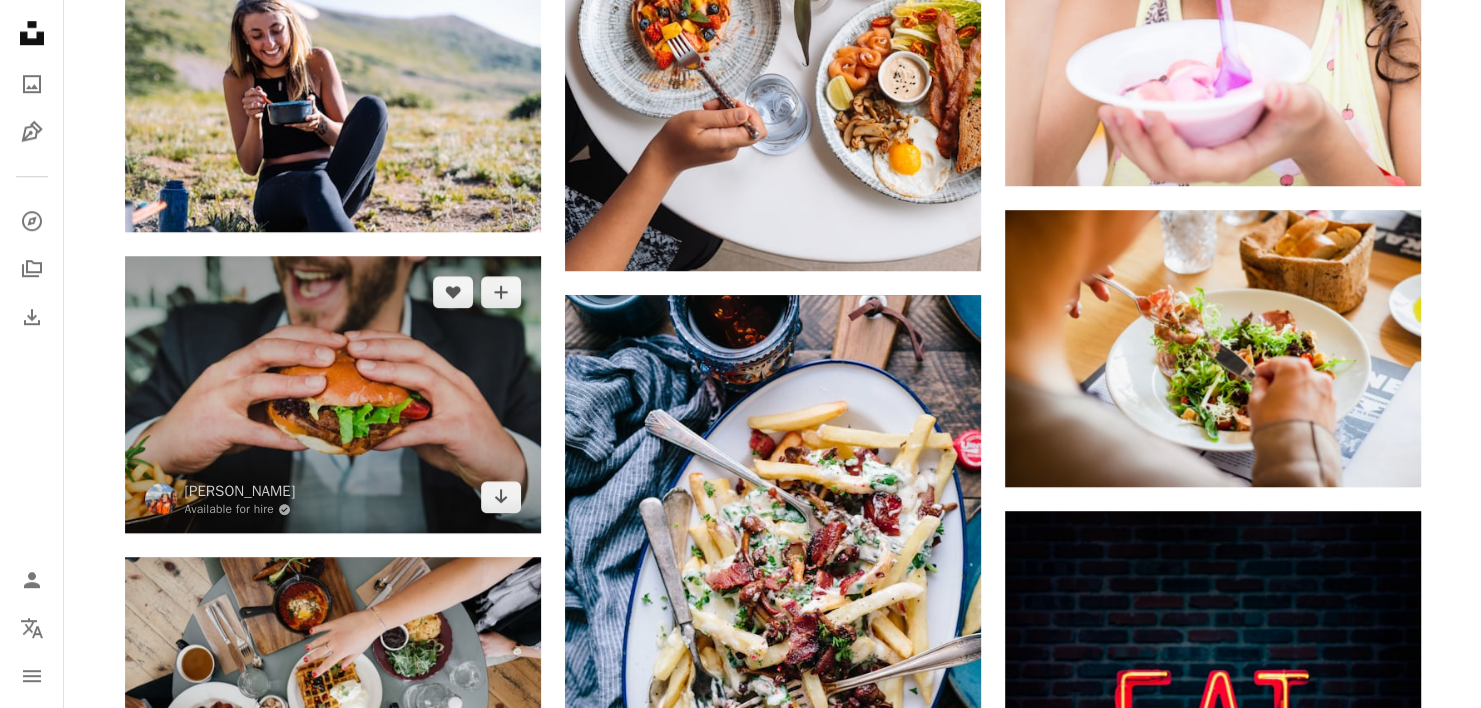 click at bounding box center (333, 394) 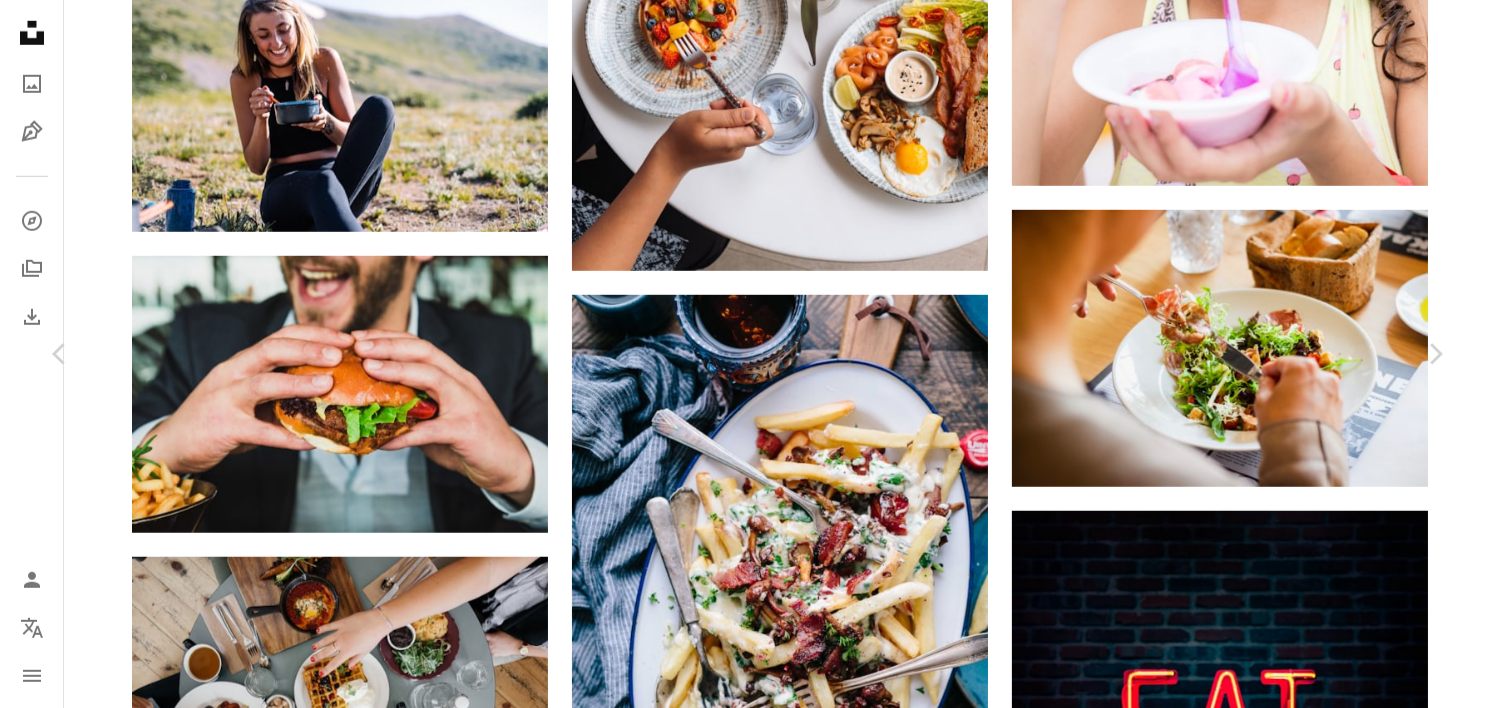 click on "Download free" at bounding box center (1250, 4001) 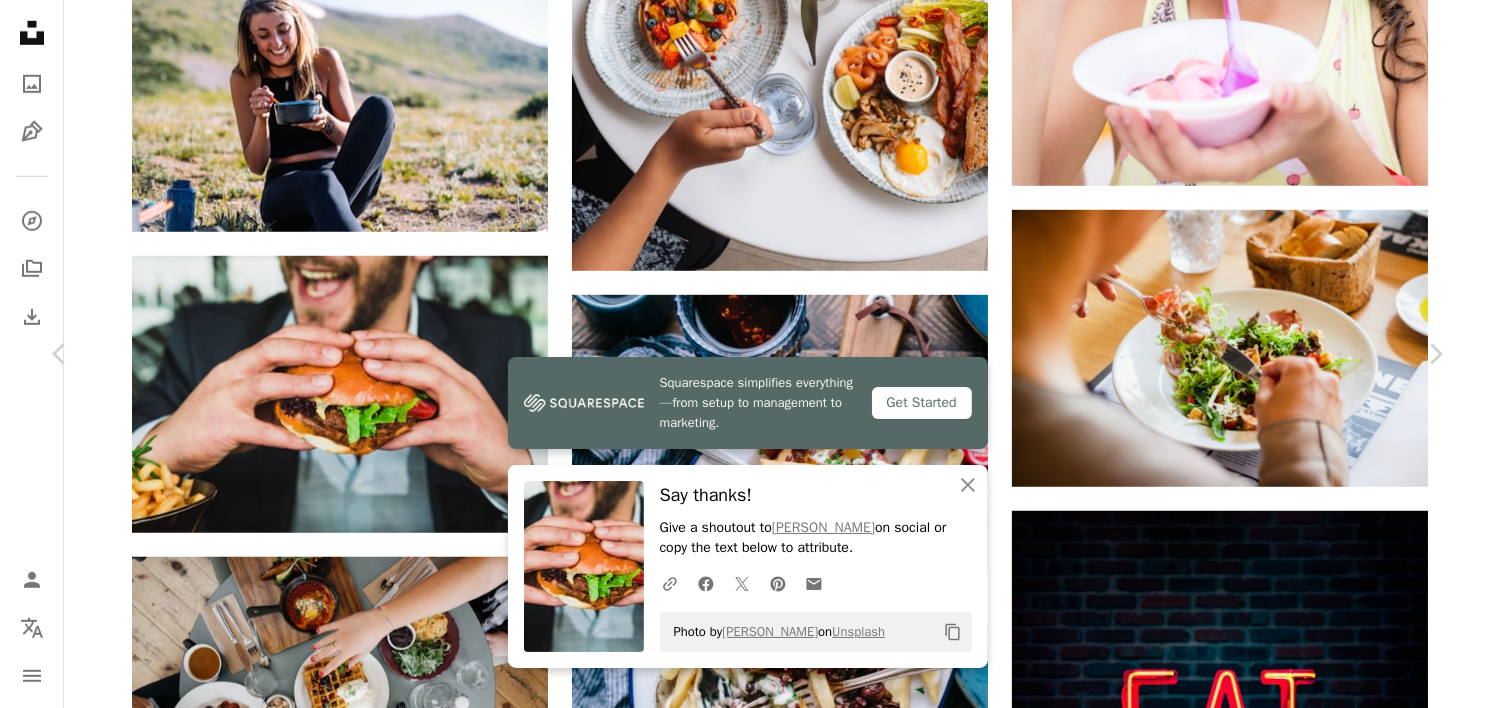 click on "An X shape Chevron left Chevron right Squarespace simplifies everything—from setup to management to marketing. Get Started An X shape Close Say thanks! Give a shoutout to  [PERSON_NAME]  on social or copy the text below to attribute. A URL sharing icon (chains) Facebook icon X (formerly Twitter) icon Pinterest icon An envelope Photo by  [PERSON_NAME]  on  Unsplash
Copy content [PERSON_NAME] Available for hire A checkmark inside of a circle A heart A plus sign Download free Chevron down Zoom in Views 13,794,516 Downloads 91,315 Featured in Photos ,  Food & Drink A forward-right arrow Share Info icon Info More Actions Everyone is always busy working but lunch should be the time of day that will make you sit down, relax and enjoy some downtime and a burger or two. Capturing that feeling was the brief. A map marker [GEOGRAPHIC_DATA], [GEOGRAPHIC_DATA] Calendar outlined Published on  [DATE] Camera Canon, EOS 6D Safety Free to use under the  Unsplash License food man restaurant burger happy smile dinner eat" at bounding box center [747, 4308] 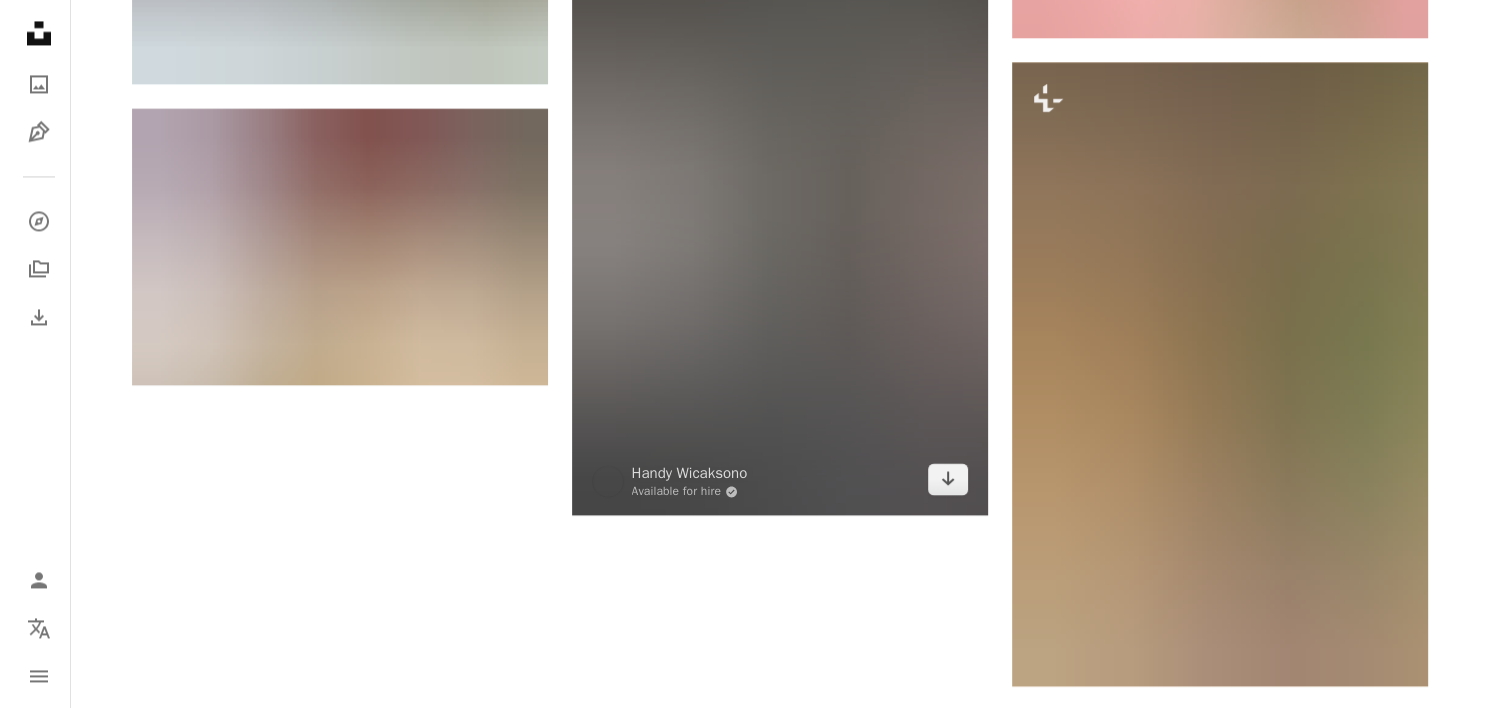 scroll, scrollTop: 3300, scrollLeft: 0, axis: vertical 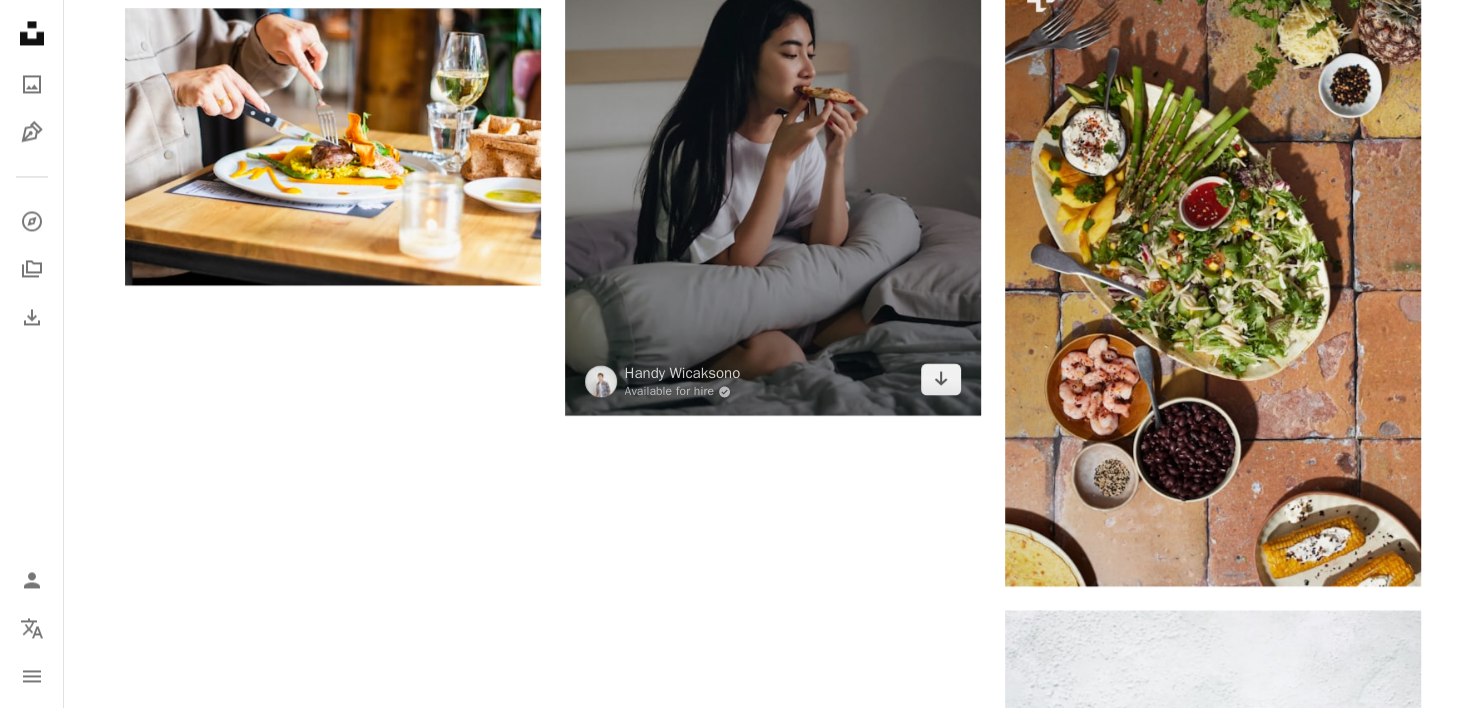 click at bounding box center [773, 103] 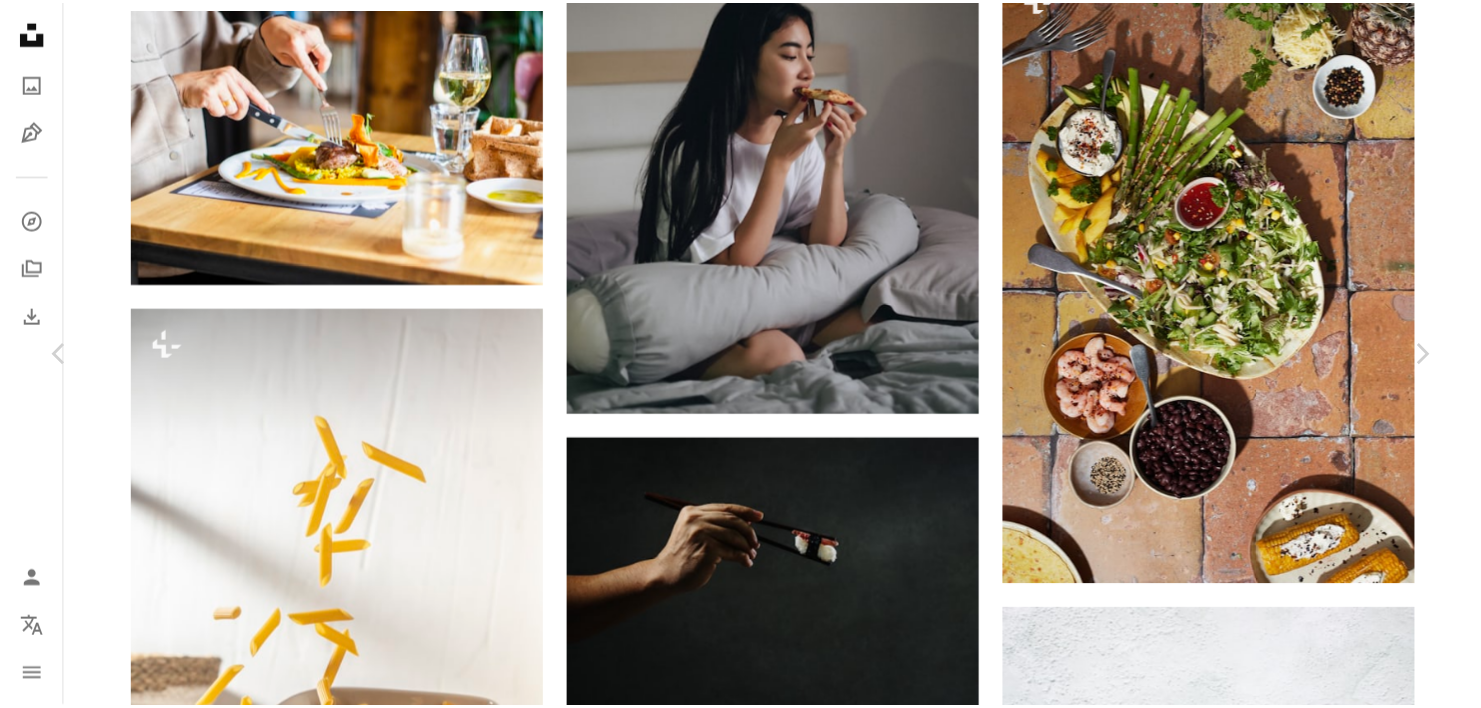 scroll, scrollTop: 0, scrollLeft: 0, axis: both 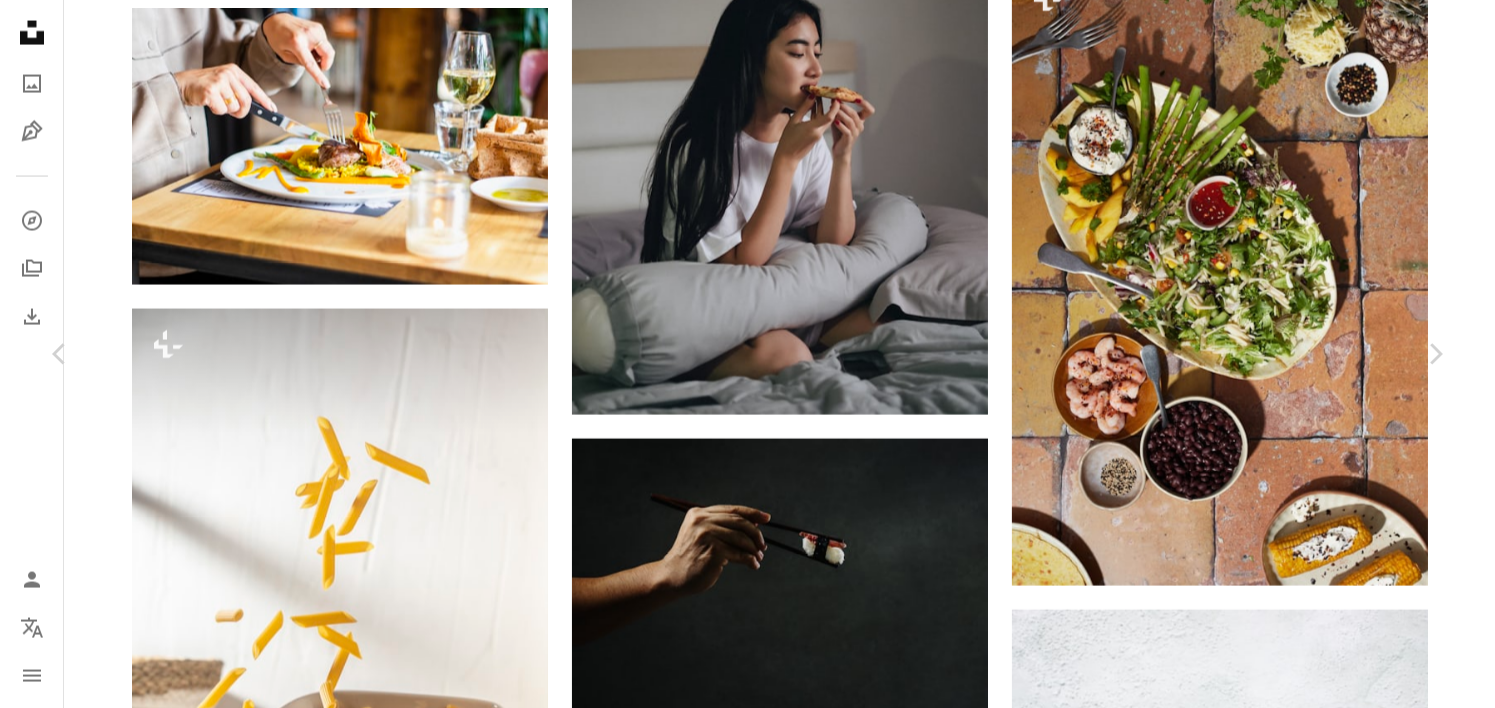 click on "Download free" at bounding box center (1250, 5054) 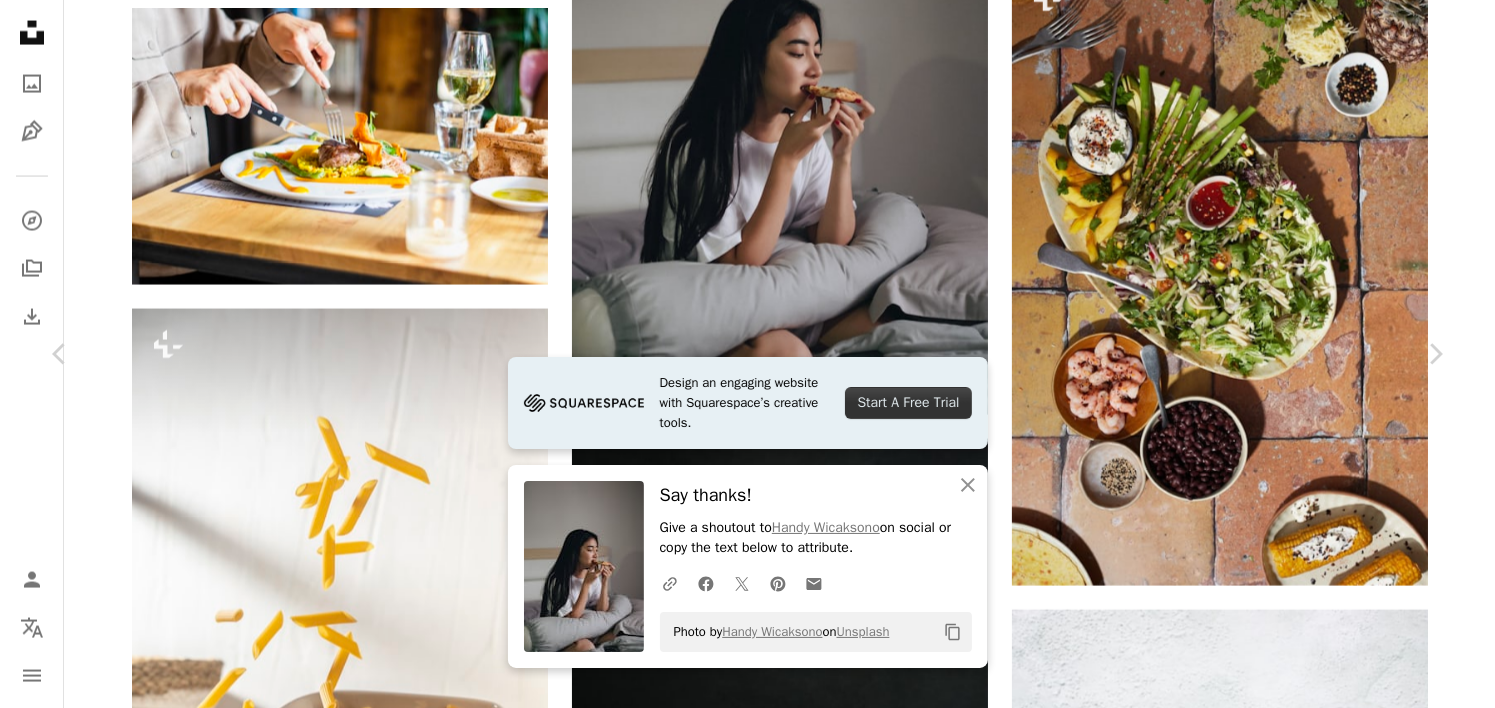 click on "An X shape Chevron left Chevron right Design an engaging website with Squarespace’s creative tools. Start A Free Trial An X shape Close Say thanks! Give a shoutout to  Handy Wicaksono  on social or copy the text below to attribute. A URL sharing icon (chains) Facebook icon X (formerly Twitter) icon Pinterest icon An envelope Photo by  Handy Wicaksono  on  Unsplash
Copy content Handy Wicaksono Available for hire A checkmark inside of a circle A heart A plus sign Download free Chevron down Zoom in Views 2,292,910 Downloads 11,453 Featured in Photos ,  People A forward-right arrow Share Info icon Info More Actions Pizza time Calendar outlined Published on  [DATE] Camera FUJIFILM, X-T1 Safety Free to use under the  Unsplash License food portrait people pizza beauty beautiful bed asian eating mood eat afternoon human grey furniture hot dog Public domain images Browse premium related images on iStock  |  Save 20% with code UNSPLASH20 View more on iStock  ↗ Related images A heart A plus sign" at bounding box center (747, 5361) 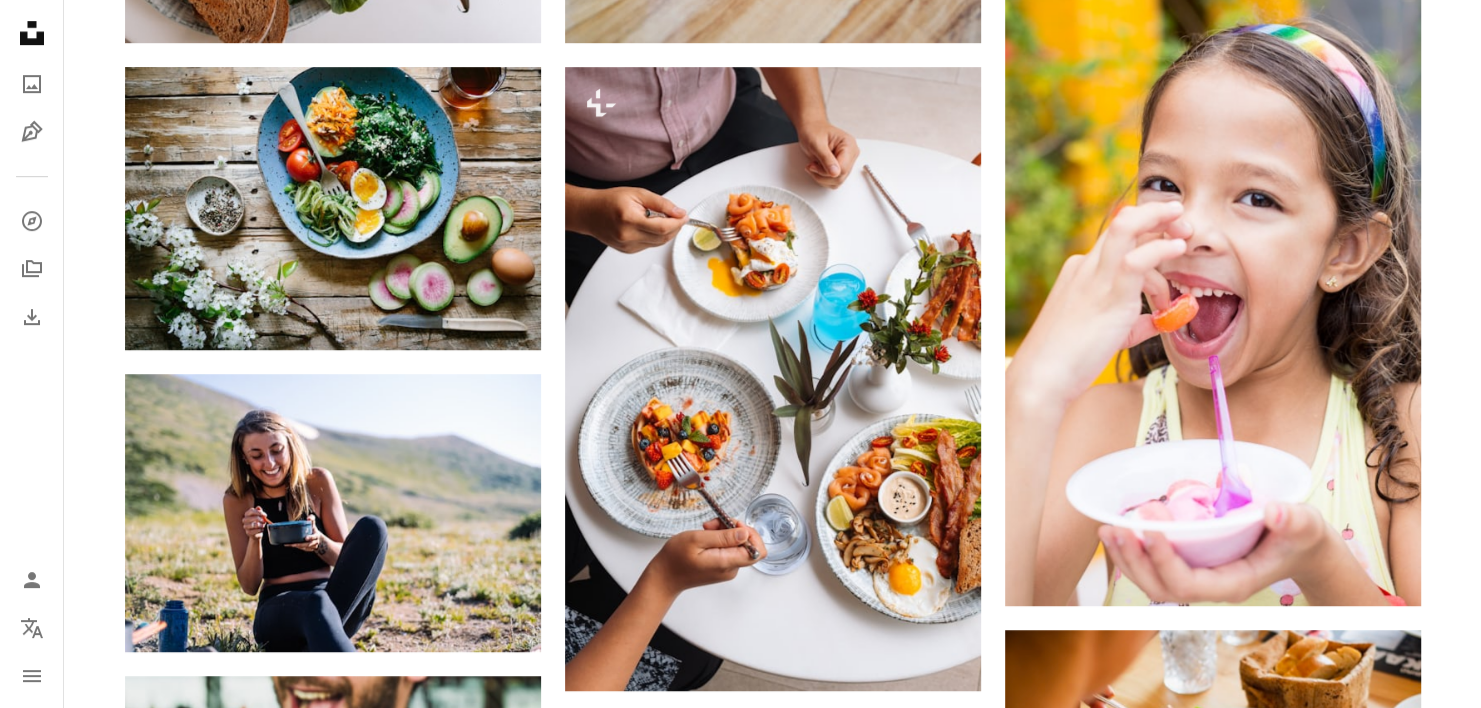 scroll, scrollTop: 0, scrollLeft: 0, axis: both 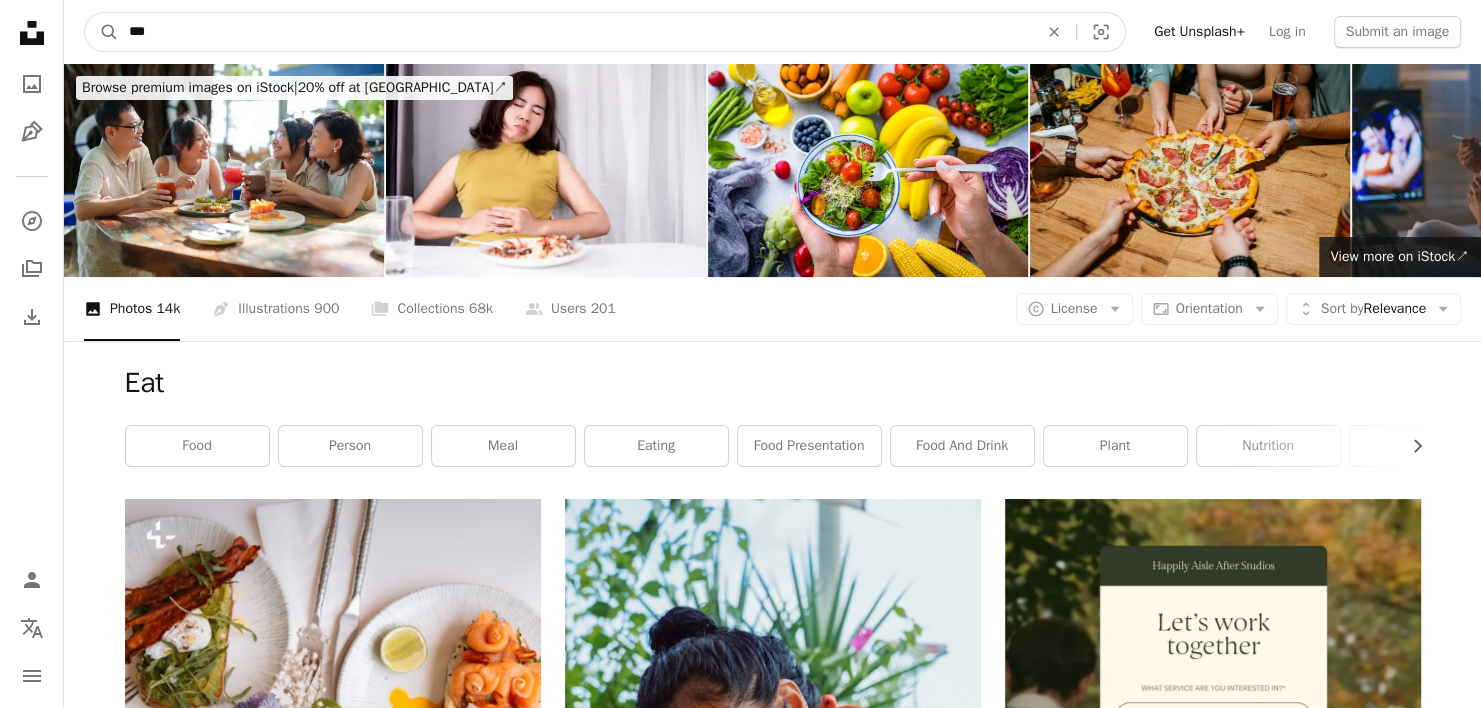 click on "***" at bounding box center (575, 32) 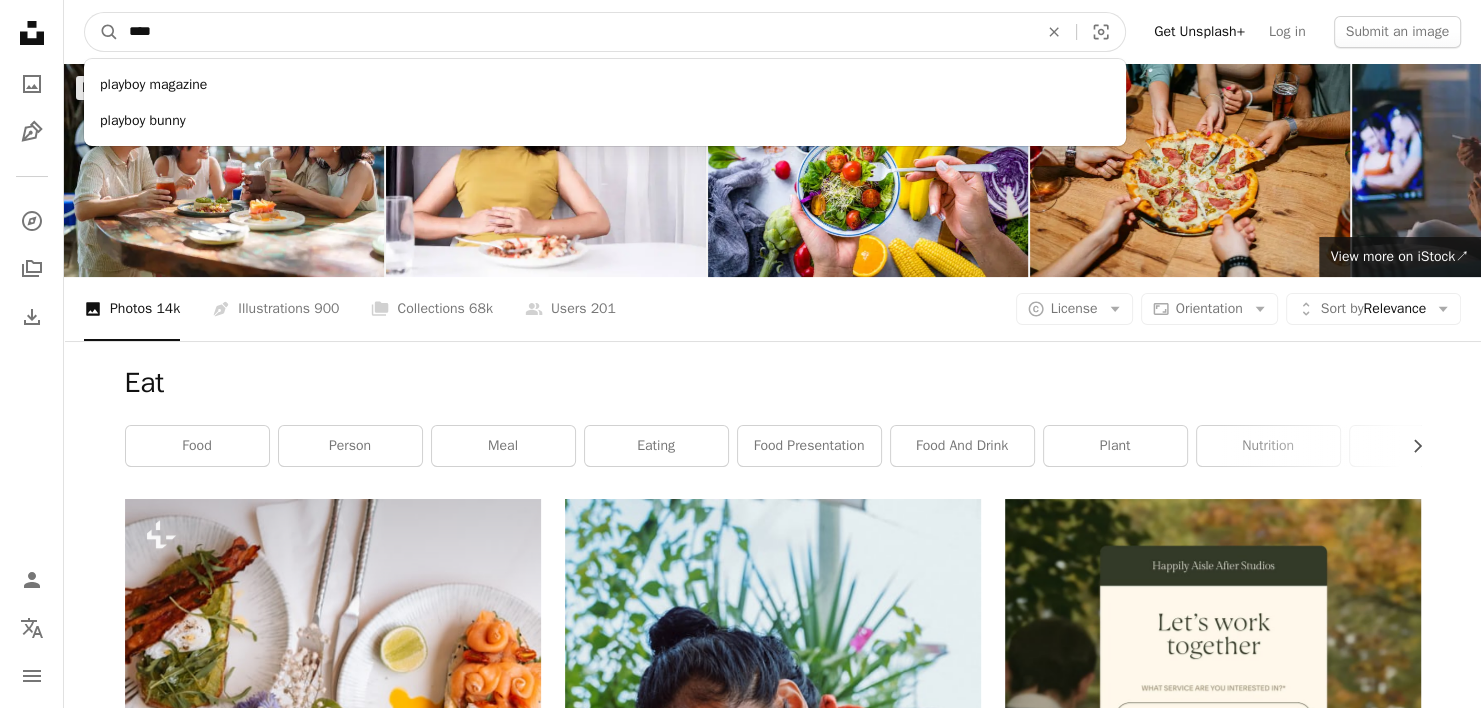 type on "****" 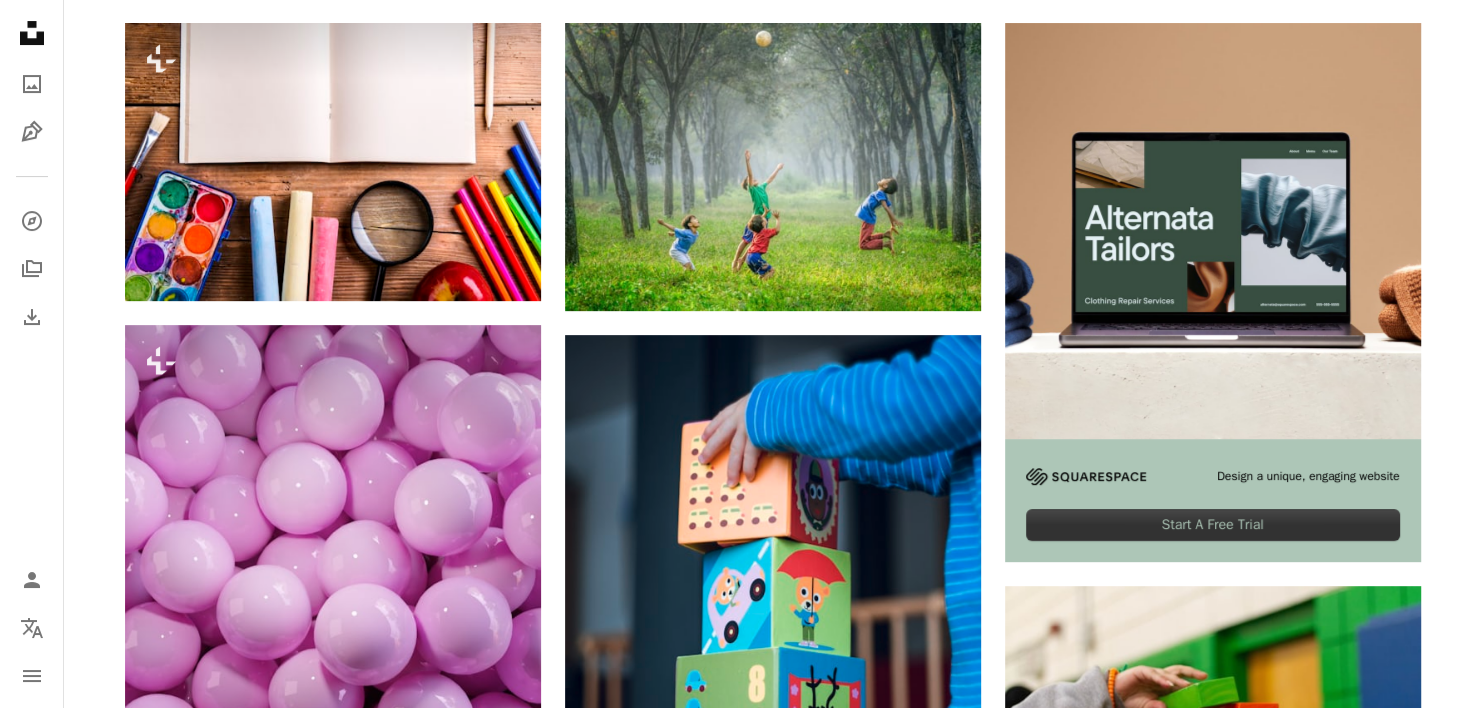 scroll, scrollTop: 0, scrollLeft: 0, axis: both 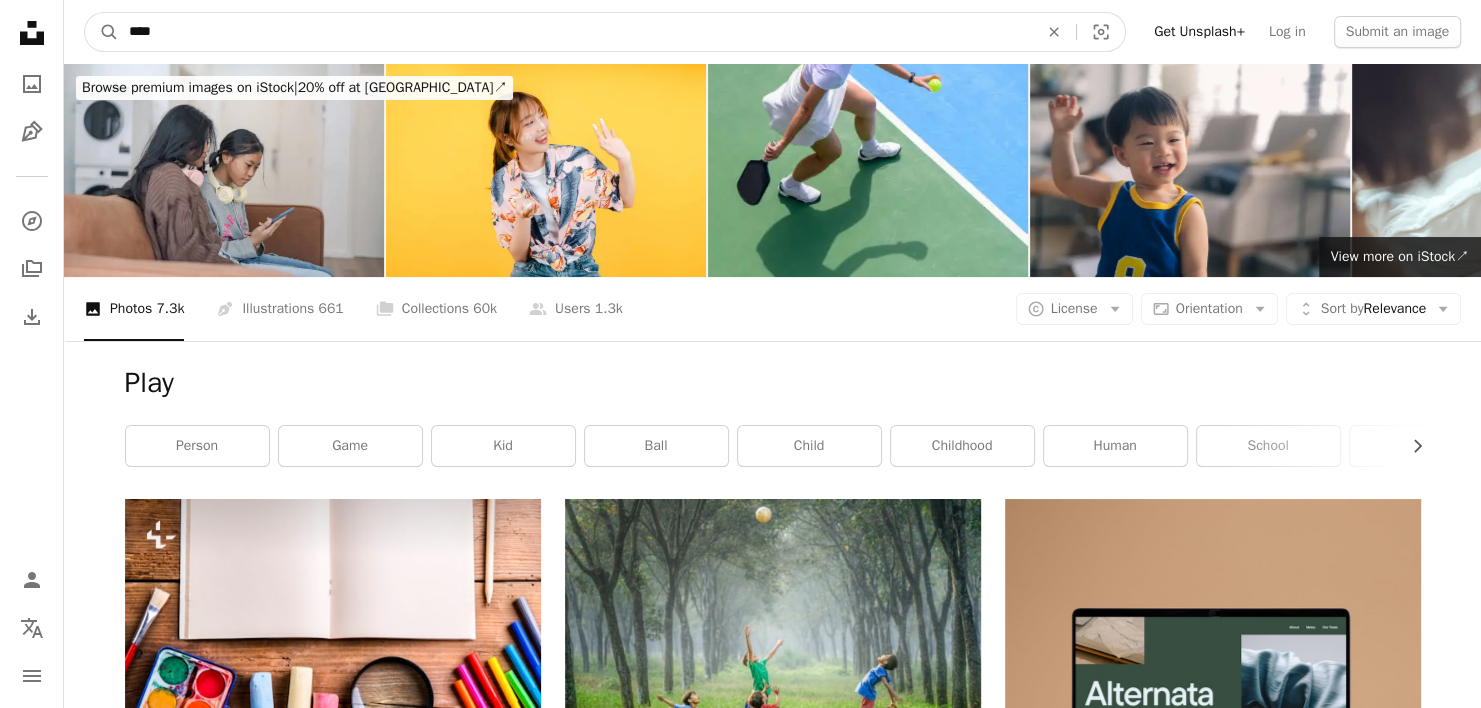 click on "****" at bounding box center [575, 32] 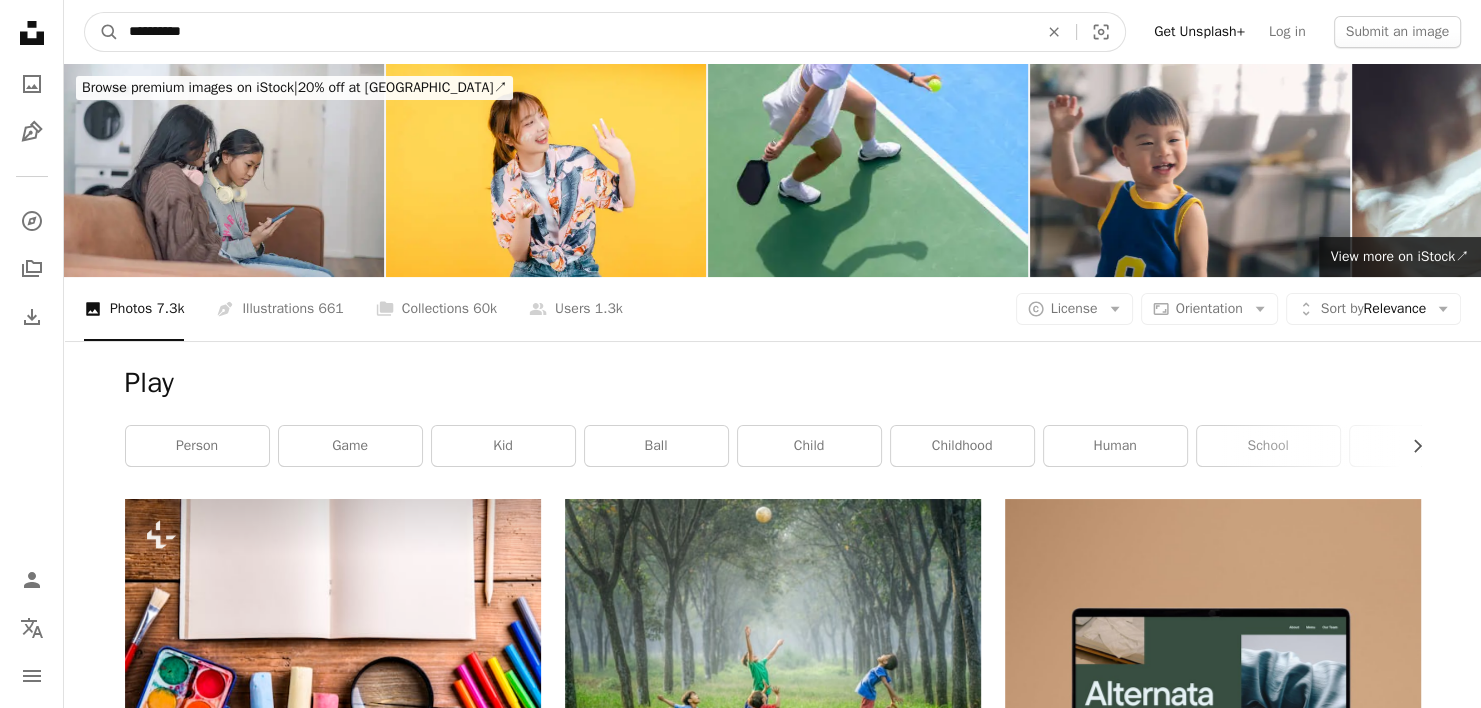 type on "**********" 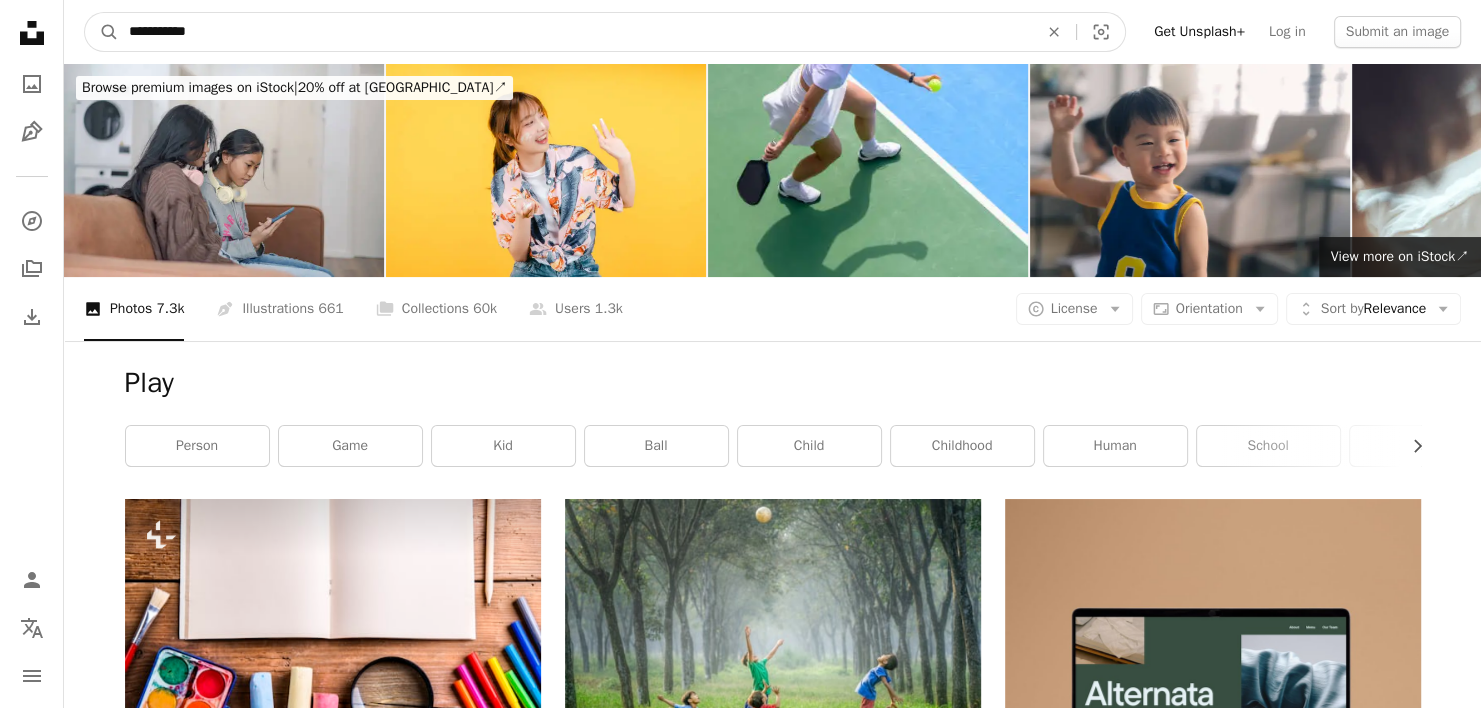 click on "A magnifying glass" at bounding box center [102, 32] 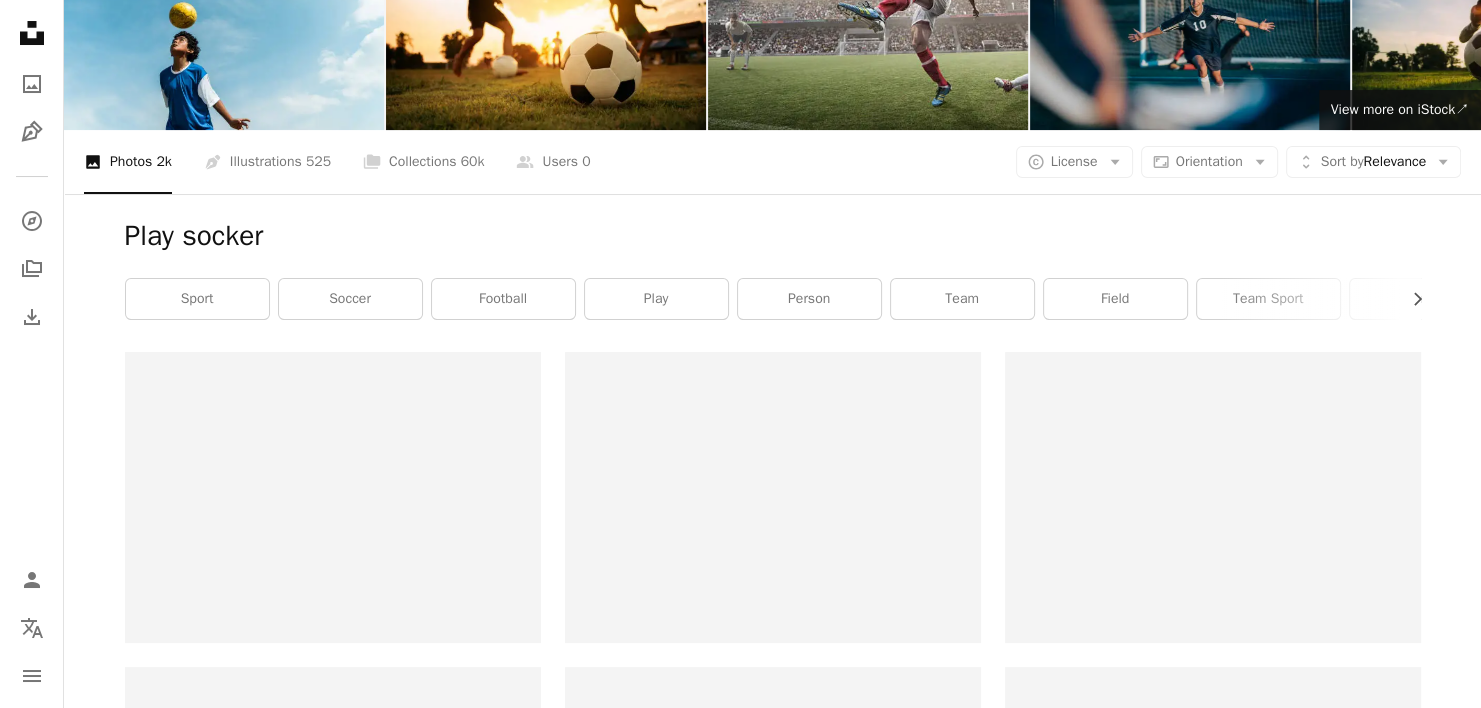 scroll, scrollTop: 300, scrollLeft: 0, axis: vertical 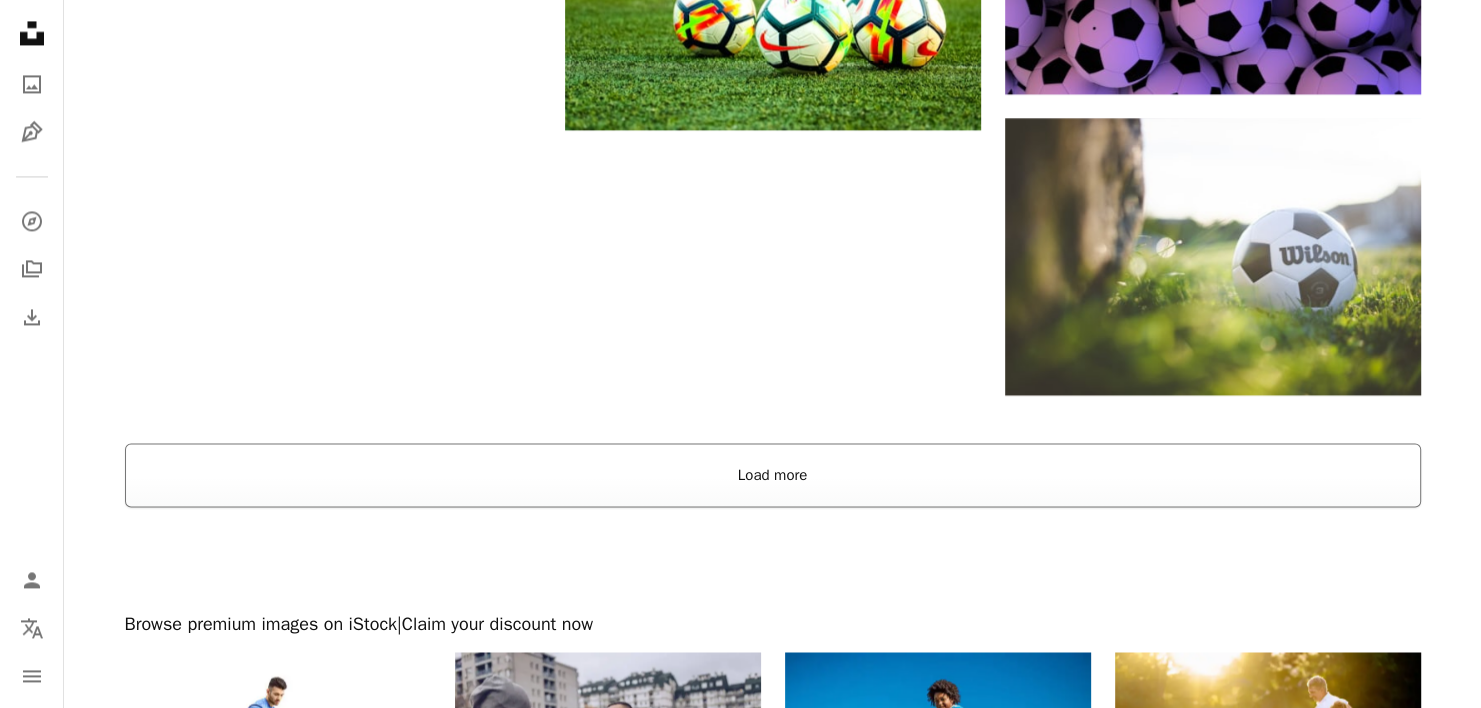 click on "Load more" at bounding box center (773, 475) 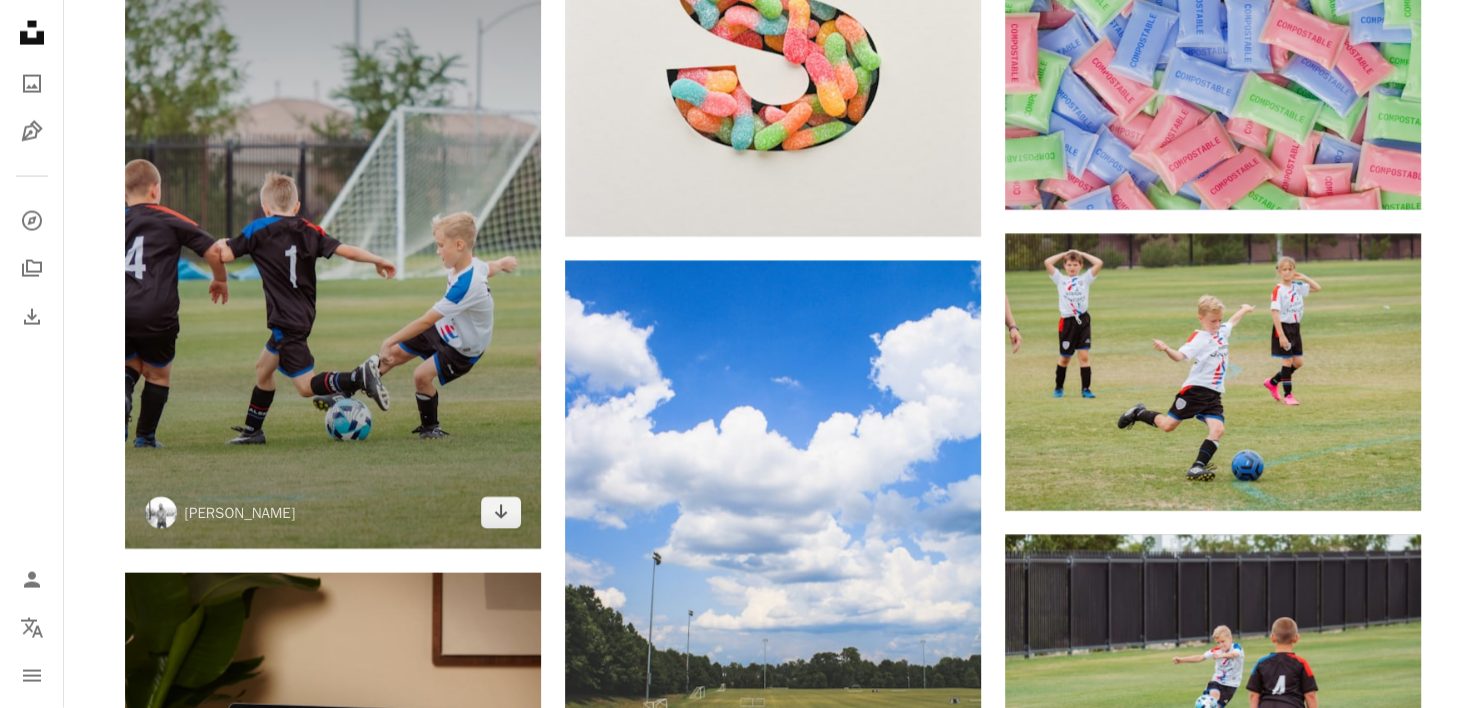 scroll, scrollTop: 4200, scrollLeft: 0, axis: vertical 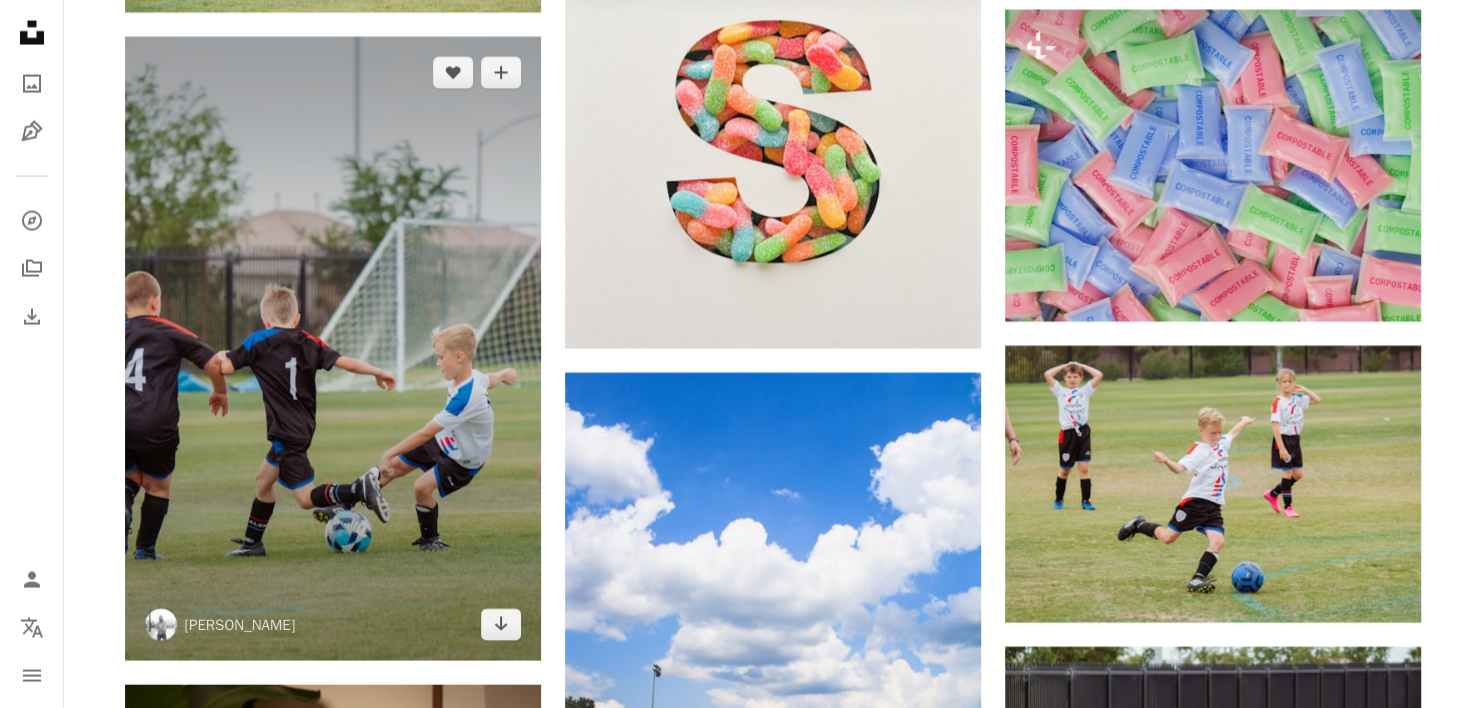 click at bounding box center [333, 349] 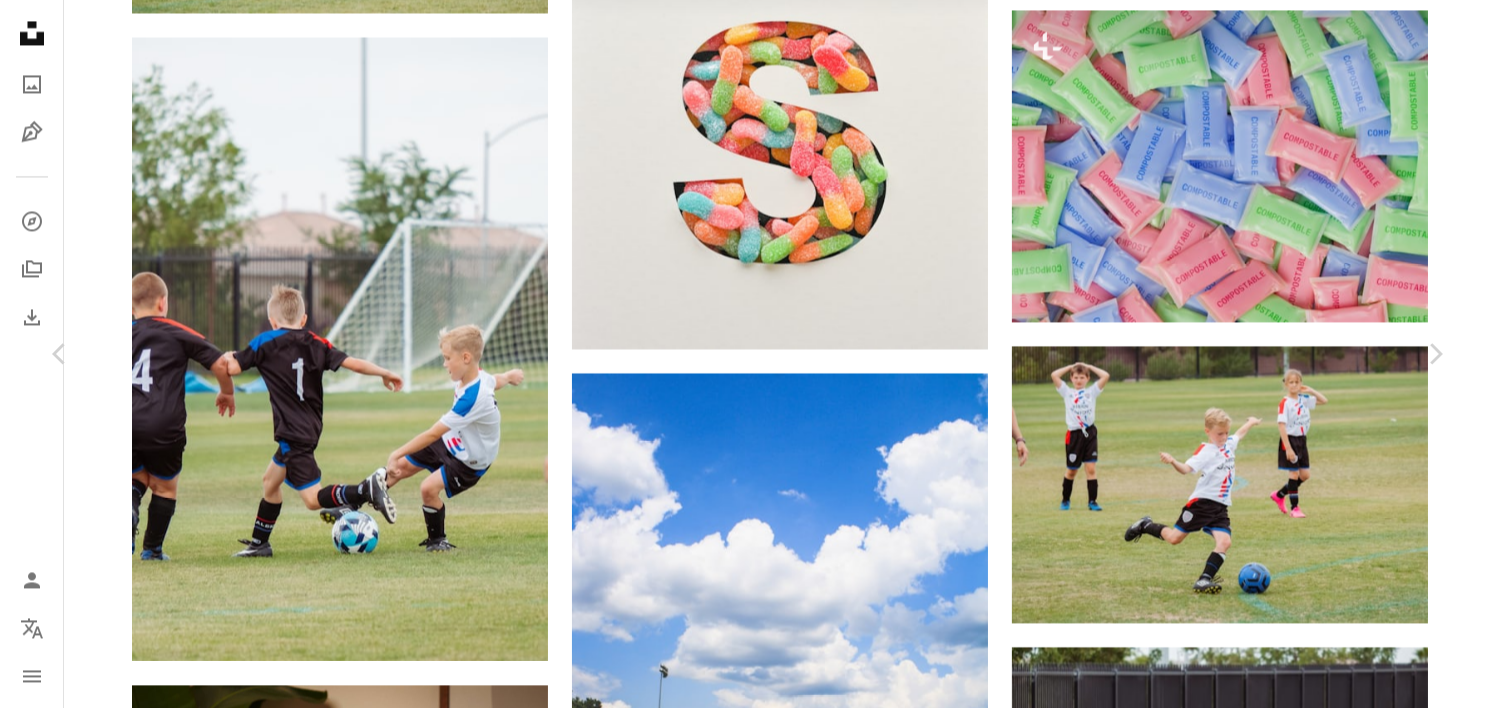 click on "Download free" at bounding box center [1250, 6641] 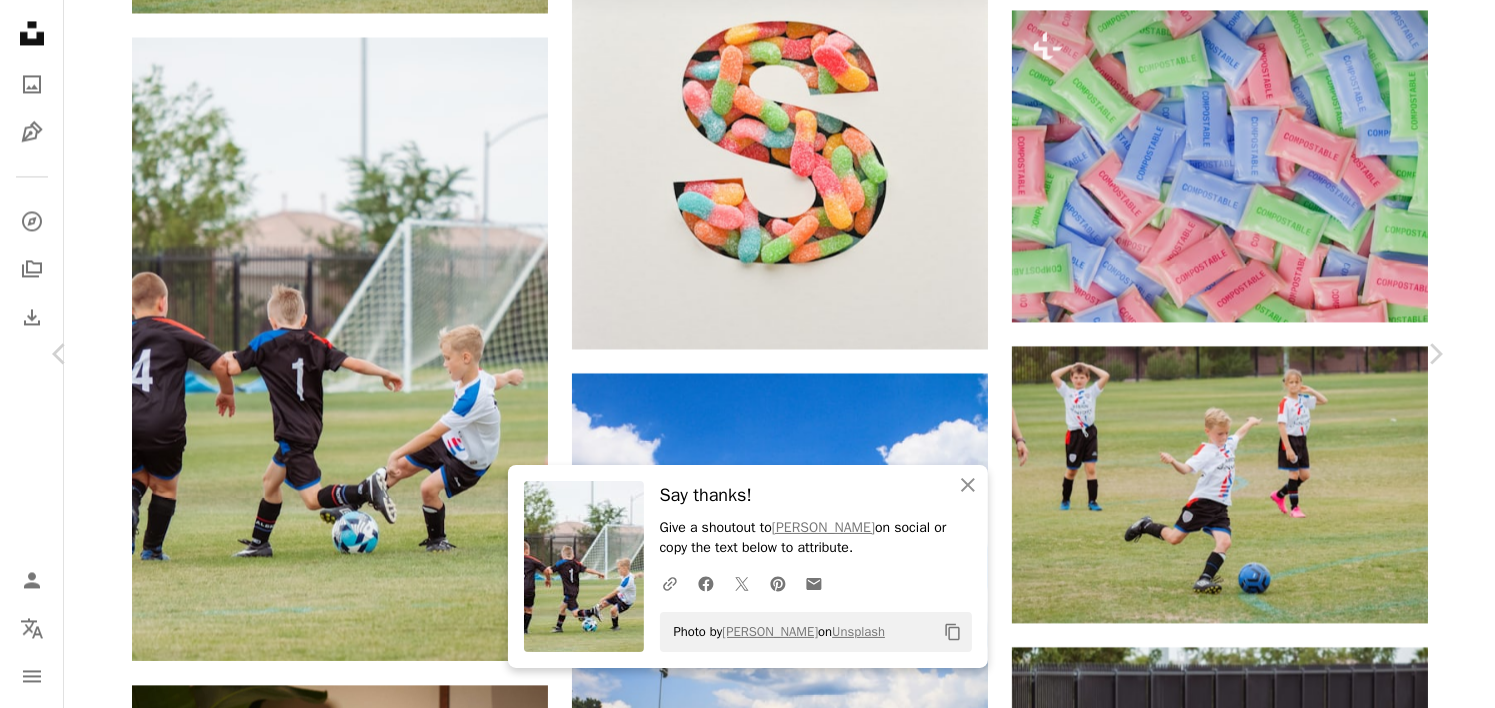 click on "An X shape Chevron left Chevron right An X shape Close Say thanks! Give a shoutout to  [PERSON_NAME]  on social or copy the text below to attribute. A URL sharing icon (chains) Facebook icon X (formerly Twitter) icon Pinterest icon An envelope Photo by  [PERSON_NAME]  on  Unsplash
Copy content [PERSON_NAME] heyquilia A heart A plus sign Download free Chevron down Zoom in Views 4,424,226 Downloads 35,038 A forward-right arrow Share Info icon Info More Actions A map marker [PERSON_NAME][GEOGRAPHIC_DATA], [PERSON_NAME][GEOGRAPHIC_DATA], [GEOGRAPHIC_DATA], [GEOGRAPHIC_DATA] Calendar outlined Published on  [DATE] Safety Free to use under the  Unsplash License football boys boy soccer children child kid kids playing playing kids sports kids playing soccer kid soccer youth soccer soocer kicking football childs play human people team sport Free pictures Browse premium related images on iStock  |  Save 20% with code UNSPLASH20 View more on iStock  ↗ Related images A heart A plus sign [PERSON_NAME] Available for hire Arrow pointing down A heart" at bounding box center [747, 6948] 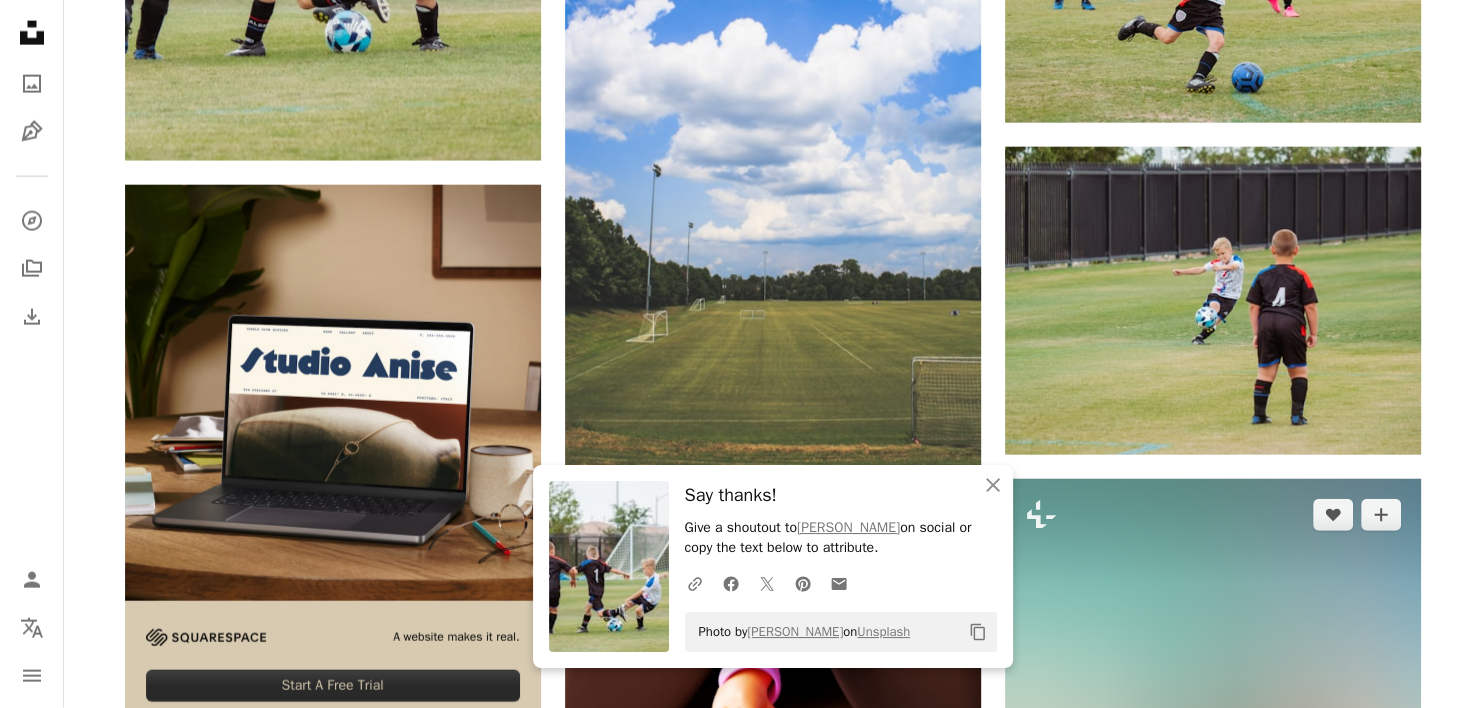 scroll, scrollTop: 5200, scrollLeft: 0, axis: vertical 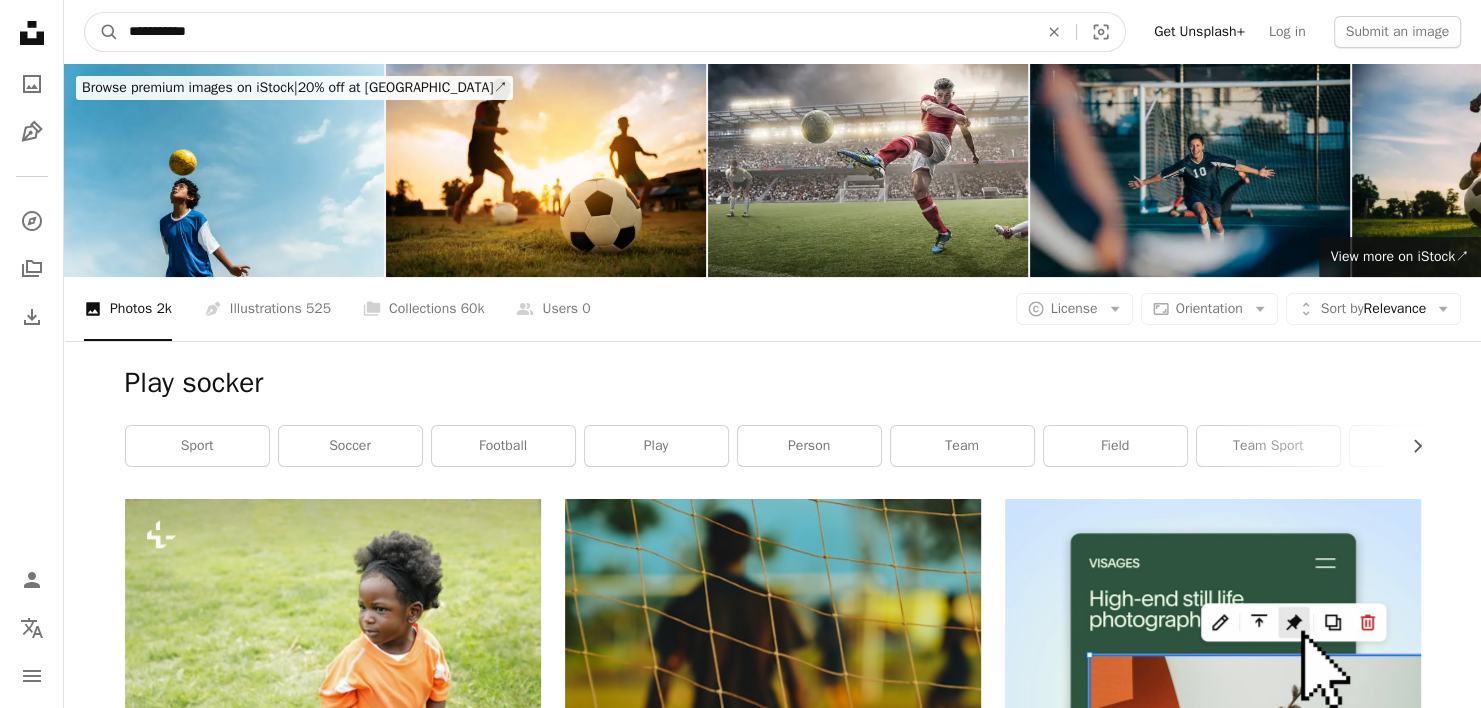 drag, startPoint x: 203, startPoint y: 30, endPoint x: 166, endPoint y: 28, distance: 37.054016 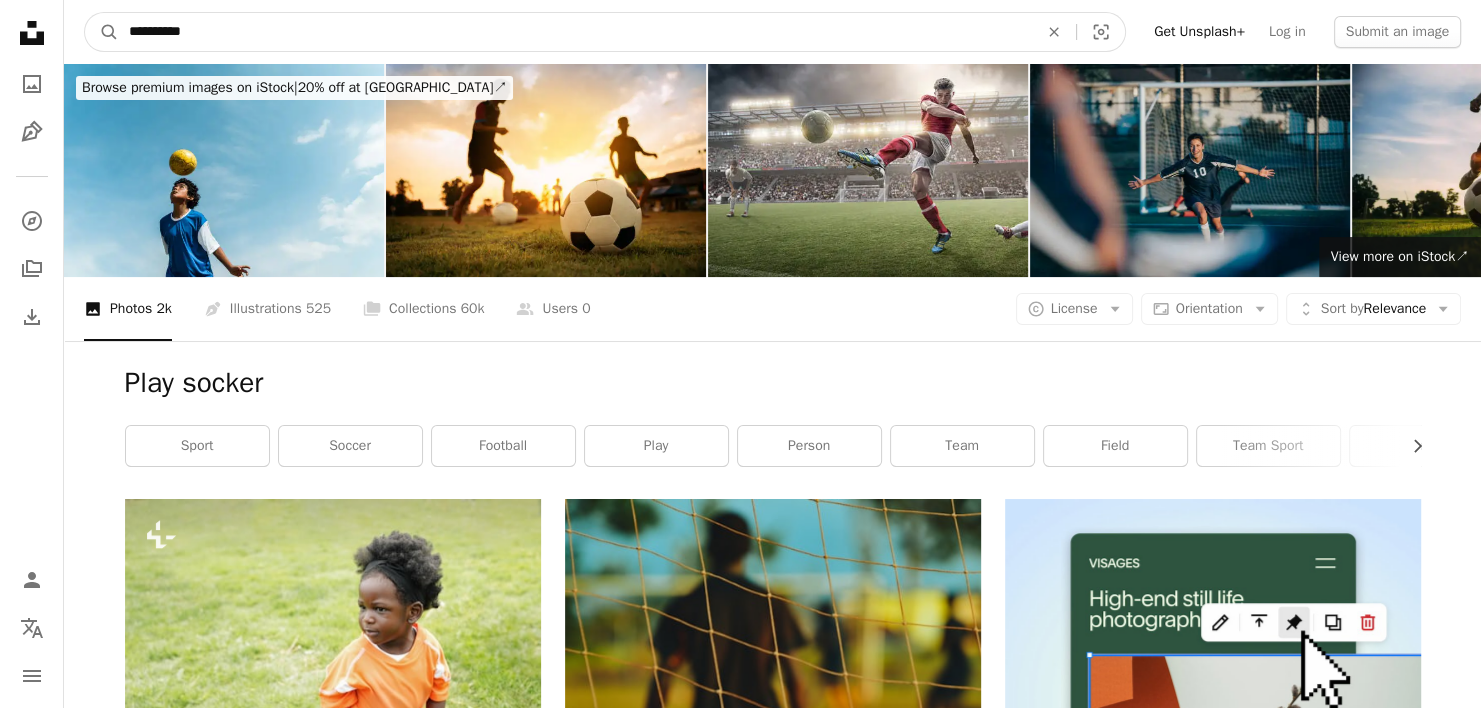 type on "**********" 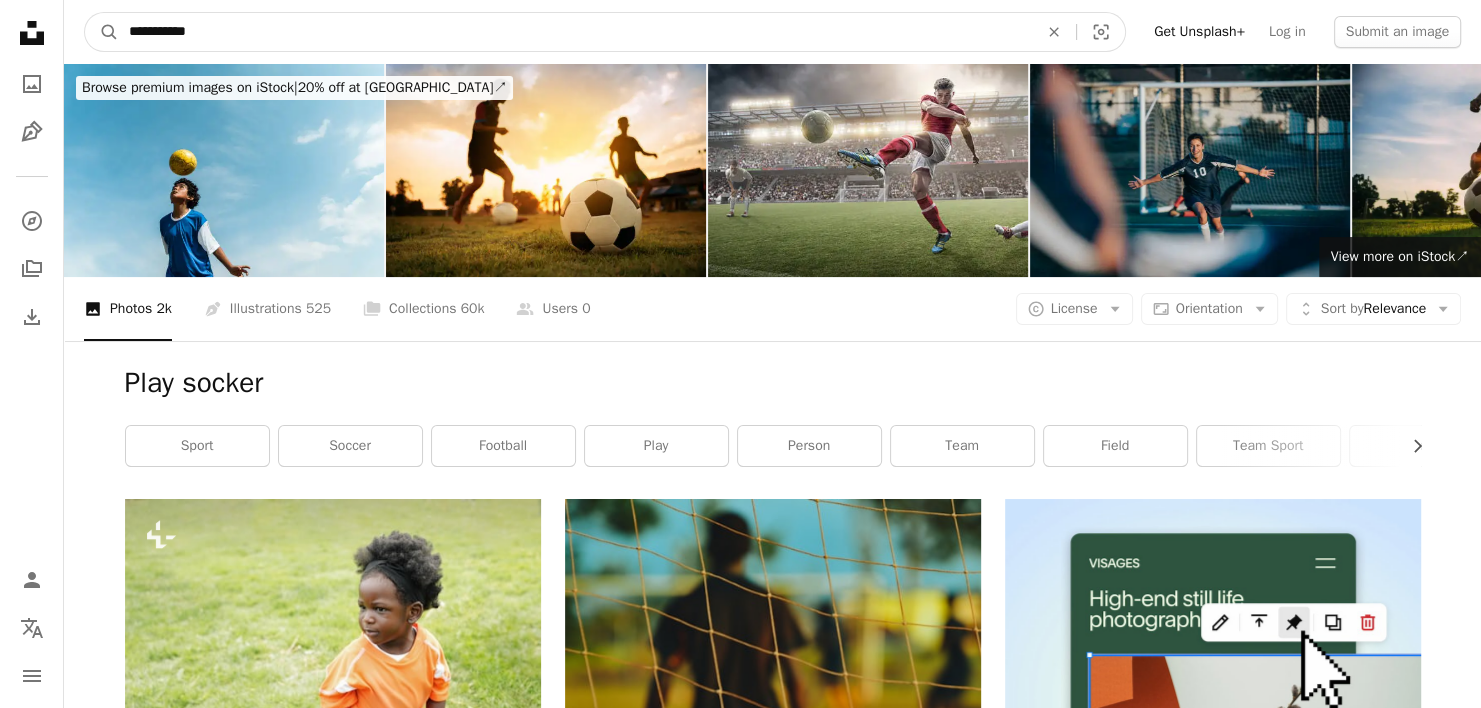 click on "A magnifying glass" at bounding box center (102, 32) 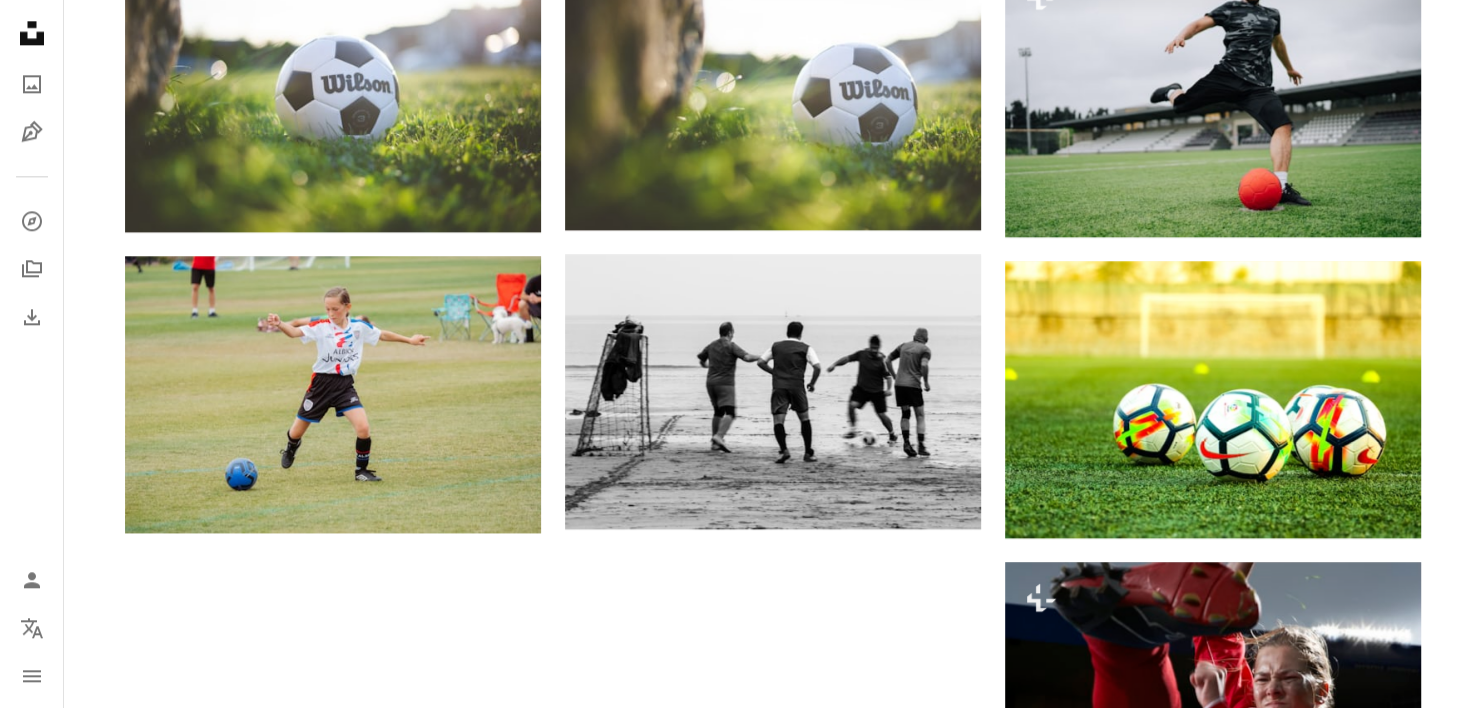 scroll, scrollTop: 2200, scrollLeft: 0, axis: vertical 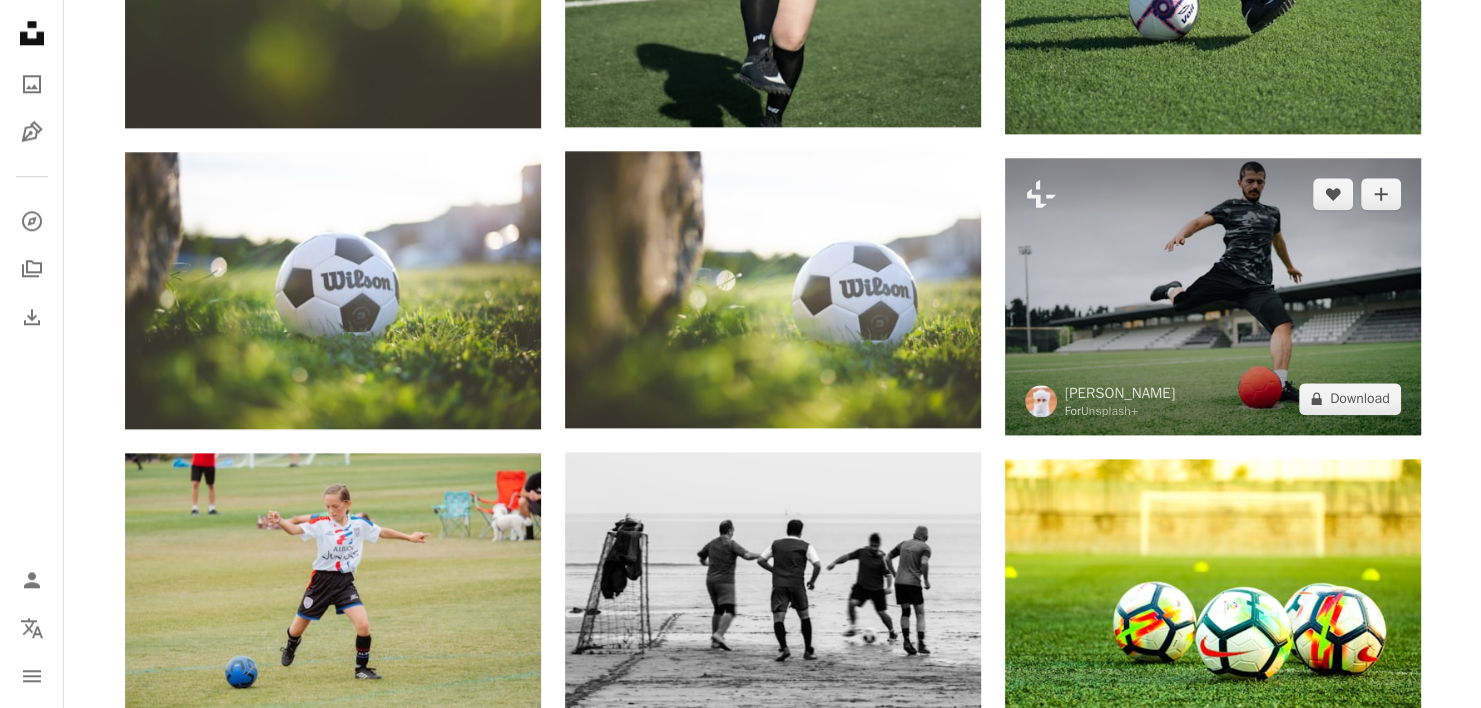 click at bounding box center [1213, 296] 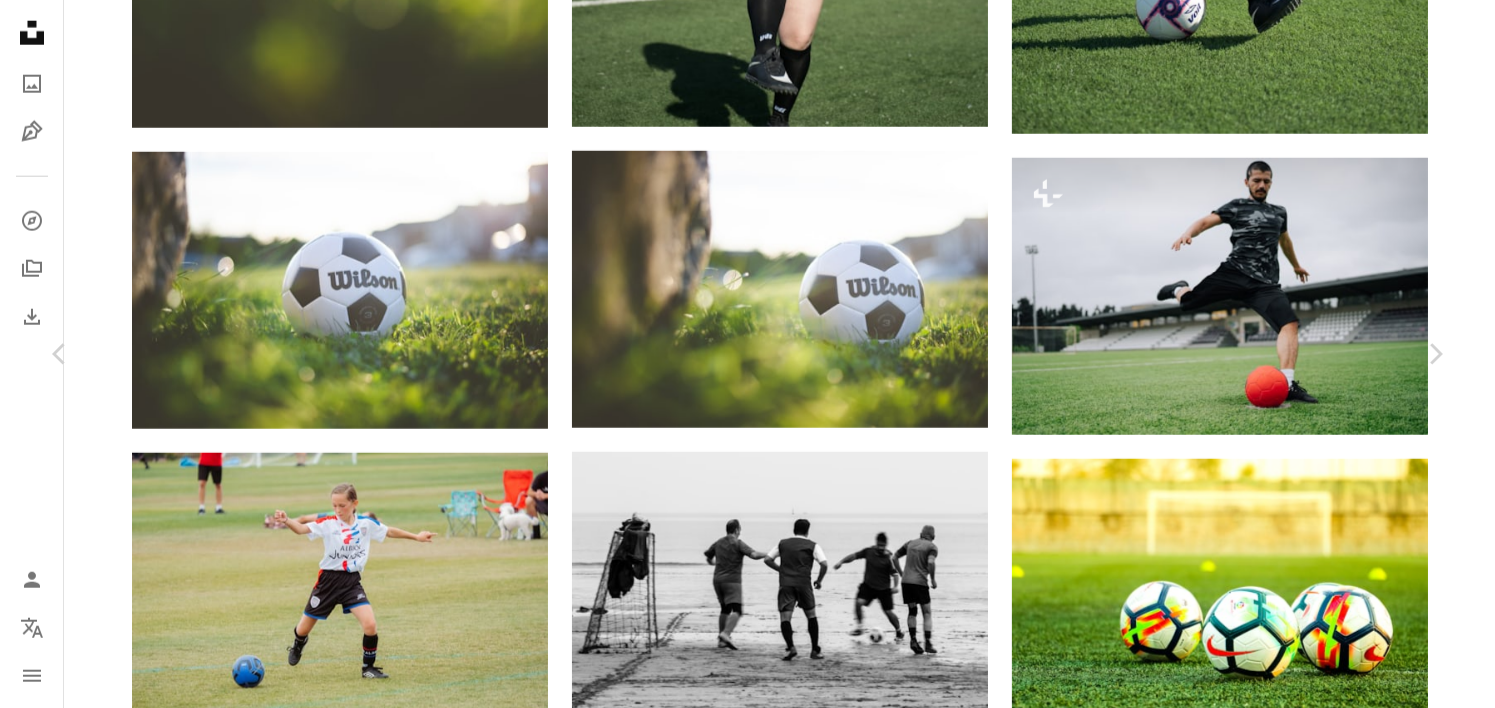 click on "An X shape Chevron left Chevron right Ahmed For  Unsplash+ A heart A plus sign A lock Download Zoom in A forward-right arrow Share More Actions Calendar outlined Published on  [DATE] Safety Licensed under the  Unsplash+ License football sport sports soccer ball footballer outdoor sports playing football playing soccer sporting Backgrounds From this series Chevron right Plus sign for Unsplash+ Plus sign for Unsplash+ Plus sign for Unsplash+ Plus sign for Unsplash+ Plus sign for Unsplash+ Plus sign for Unsplash+ Plus sign for Unsplash+ Plus sign for Unsplash+ Plus sign for Unsplash+ Plus sign for Unsplash+ Related images Plus sign for Unsplash+ A heart A plus sign [PERSON_NAME] For  Unsplash+ A lock Download Plus sign for Unsplash+ A heart A plus sign [PERSON_NAME] For  Unsplash+ A lock Download Plus sign for Unsplash+ A heart A plus sign [PERSON_NAME] For  Unsplash+ A lock Download Plus sign for Unsplash+ A heart A plus sign [PERSON_NAME] For  Unsplash+ A lock Download Plus sign for Unsplash+ A heart A plus sign [PERSON_NAME] For  Unsplash+" at bounding box center (747, 2612) 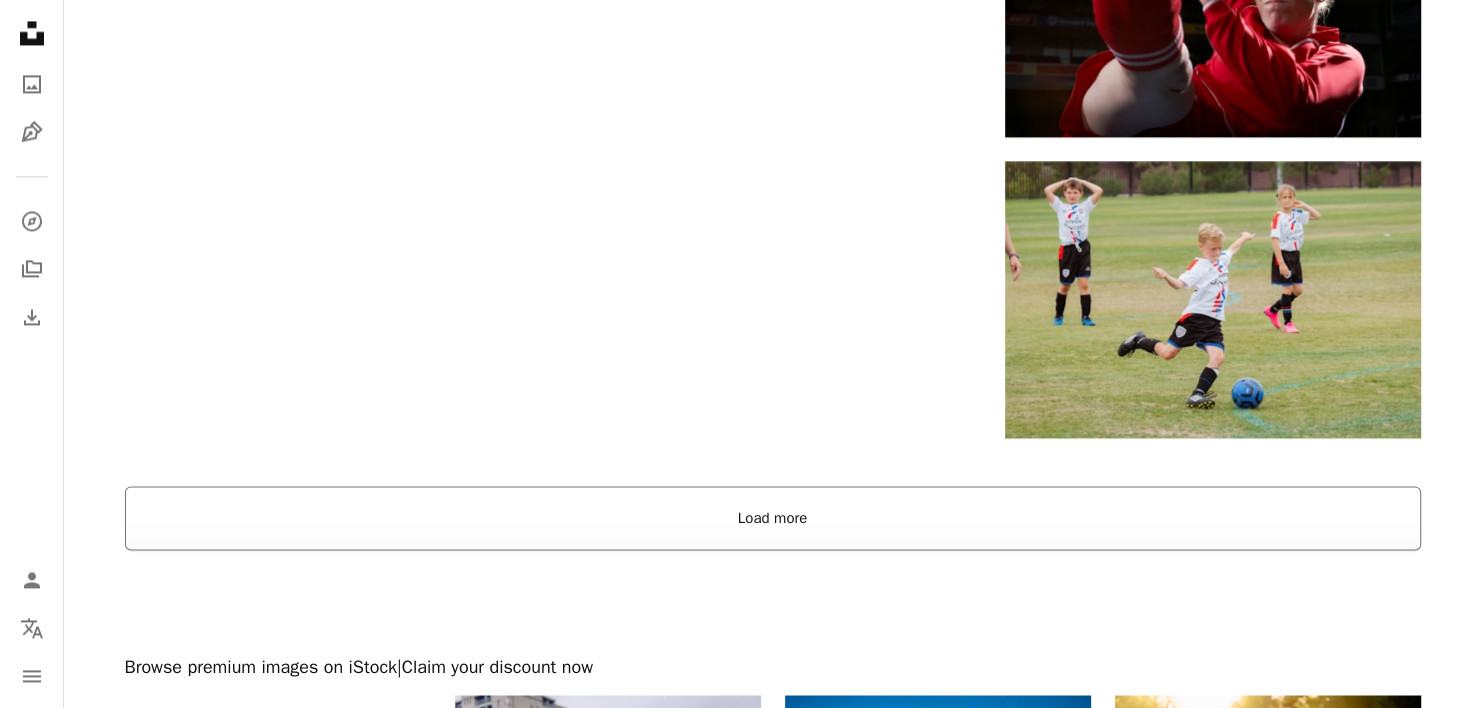 click on "Load more" at bounding box center [773, 518] 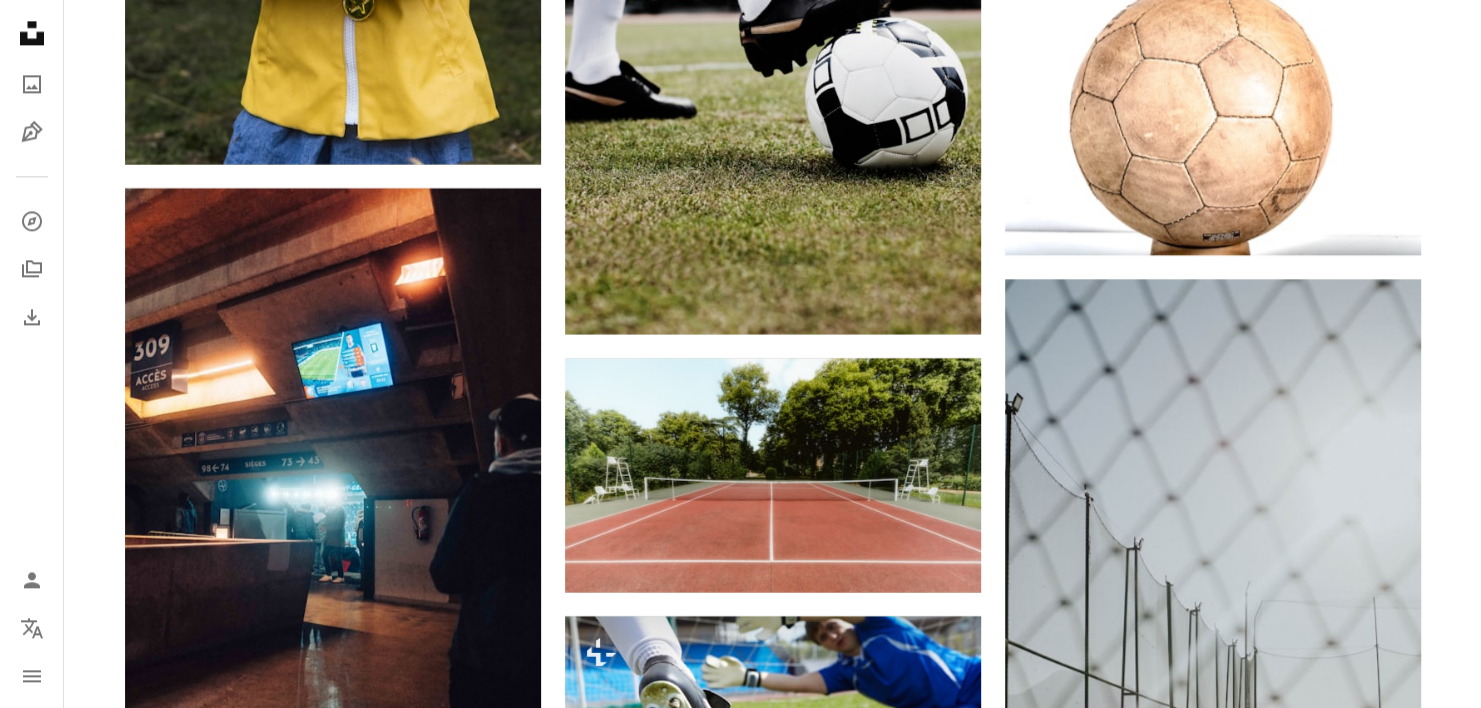 scroll, scrollTop: 10299, scrollLeft: 0, axis: vertical 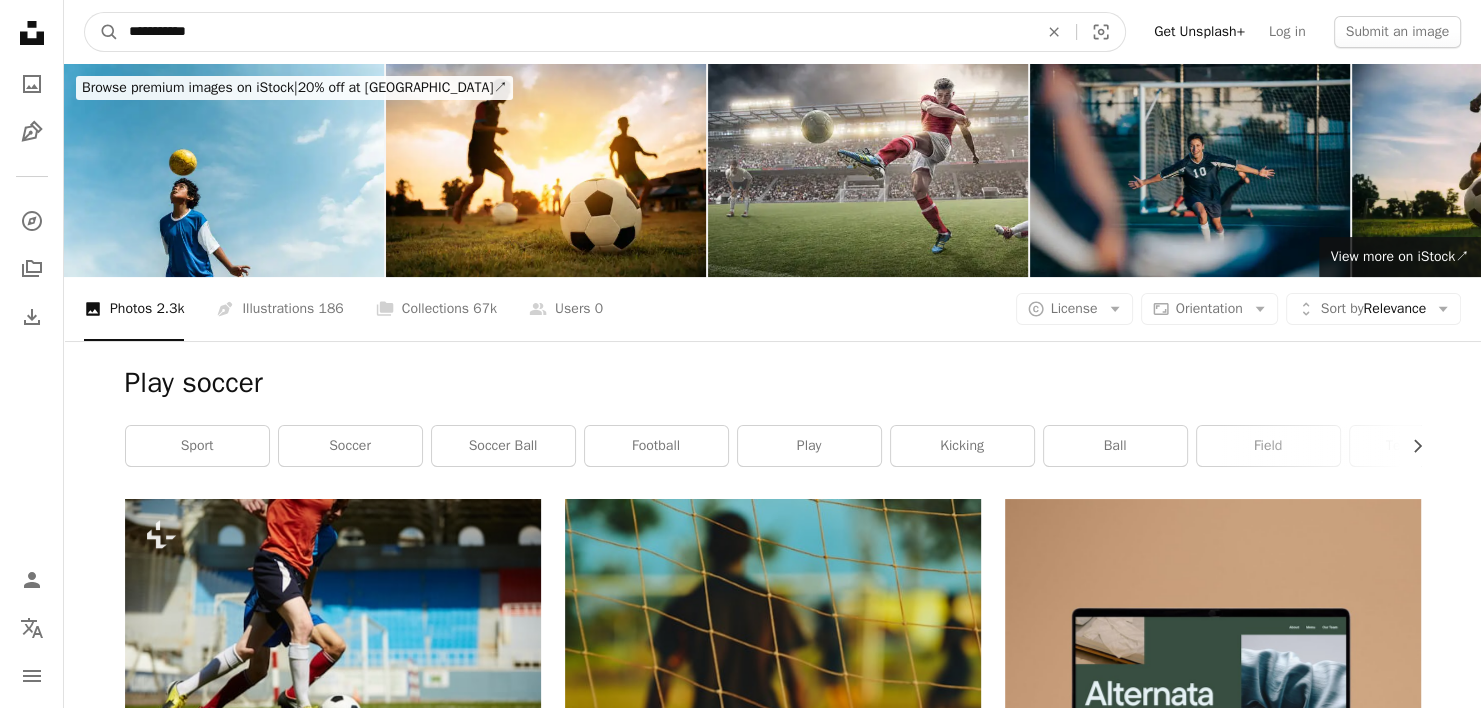 click on "**********" at bounding box center [575, 32] 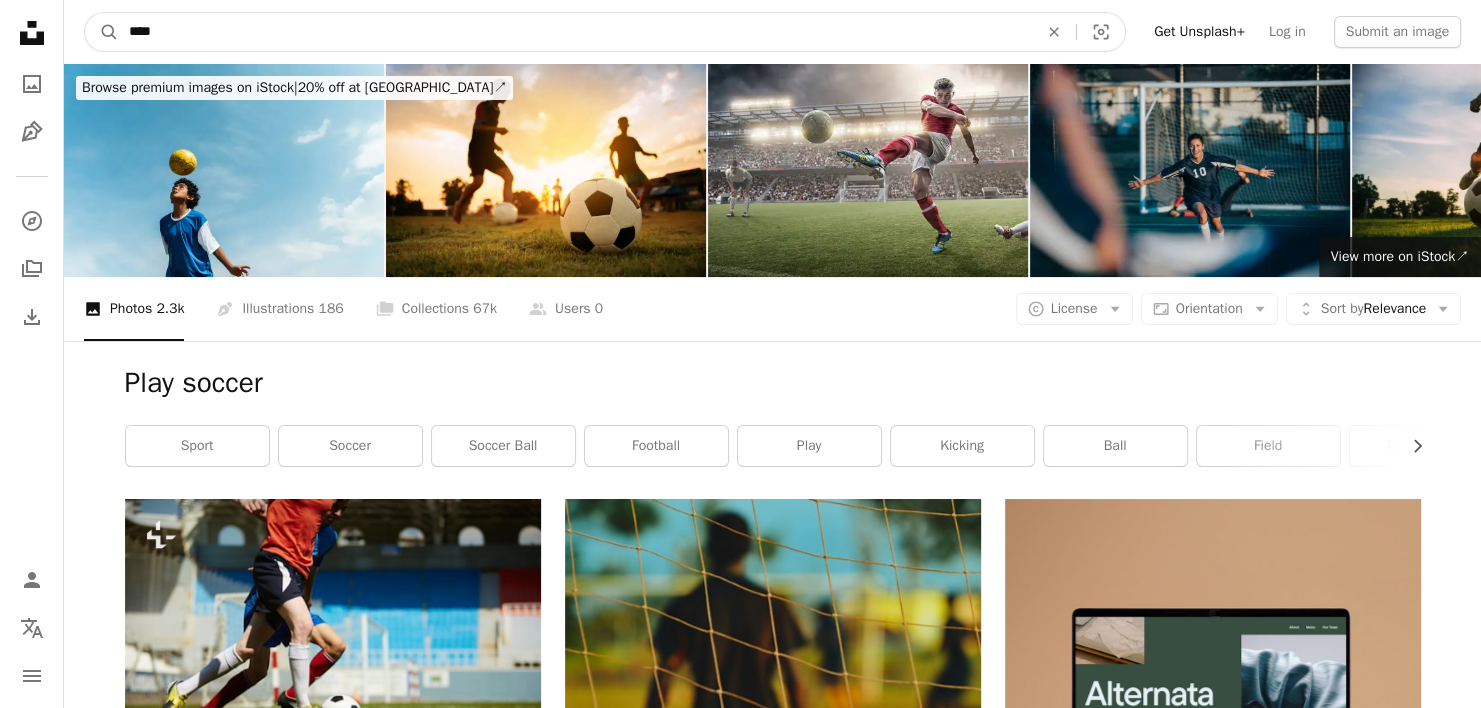 type on "*****" 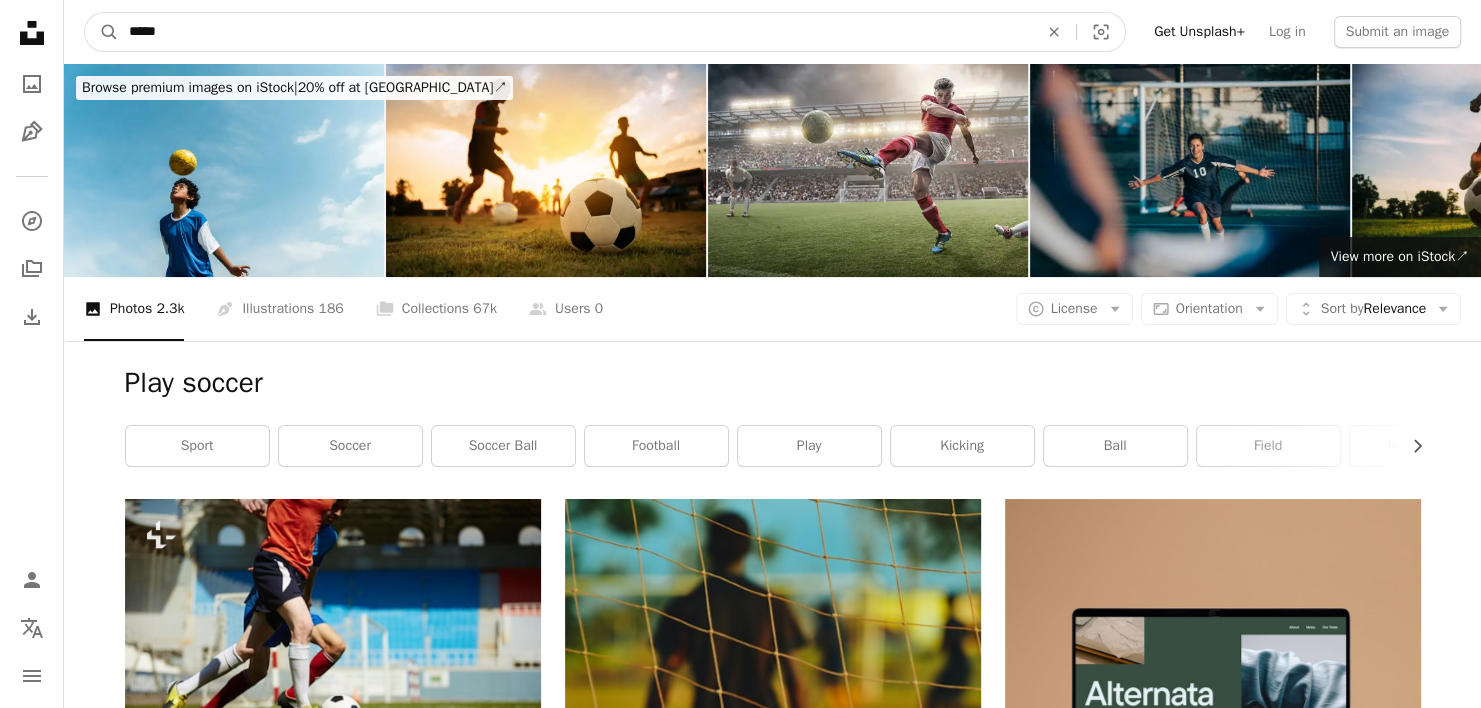 click on "A magnifying glass" at bounding box center (102, 32) 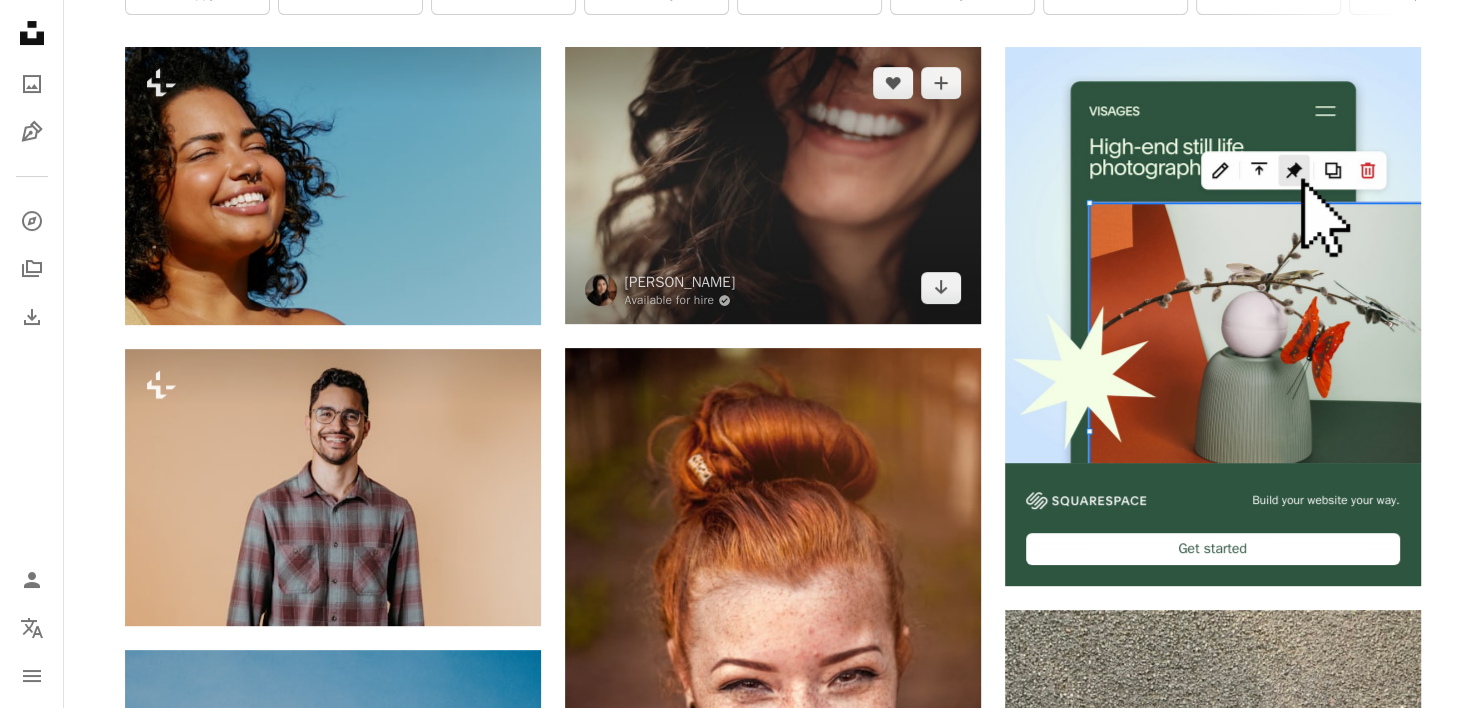 scroll, scrollTop: 600, scrollLeft: 0, axis: vertical 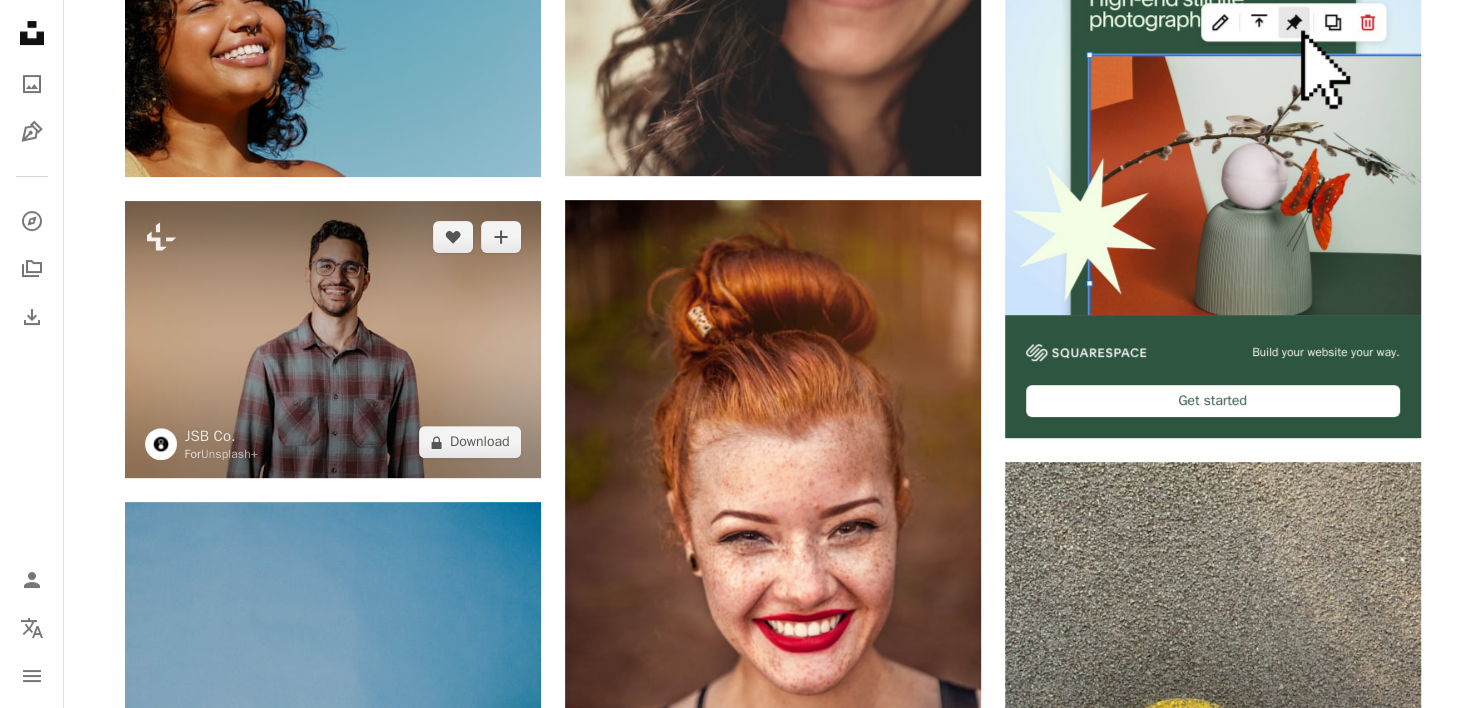 click at bounding box center [333, 339] 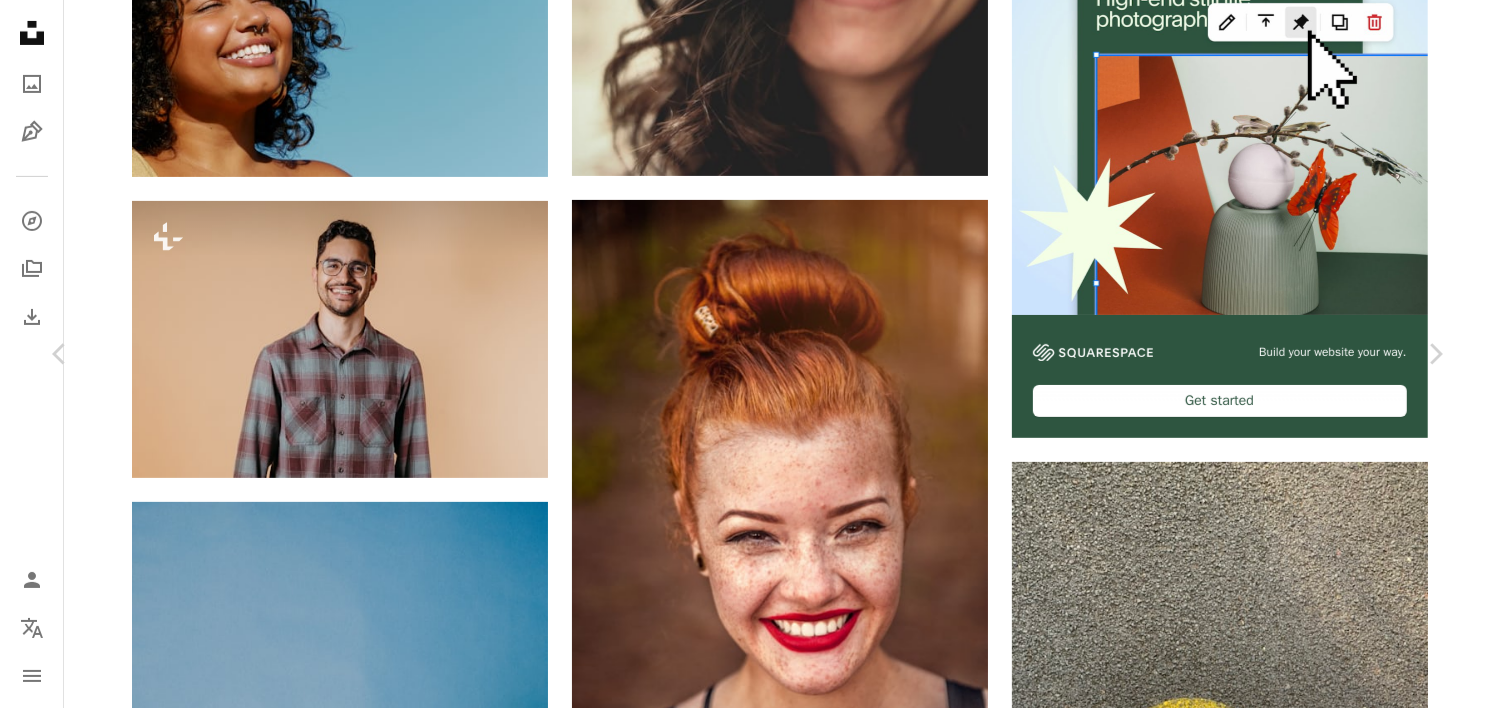 click on "An X shape Chevron left Chevron right JSB Co. For  Unsplash+ A heart A plus sign A lock Download Zoom in A forward-right arrow Share More Actions Calendar outlined Published on  [DATE] Camera Canon, EOS R6 Safety Licensed under the  Unsplash+ License man avatar smile [DEMOGRAPHIC_DATA] profile picture headshot glasses [PERSON_NAME] profile pic avatars smiling person head shot cute [PERSON_NAME] guy man happy smile man instagram profile photo person smiling Free images From this series Plus sign for Unsplash+ Related images Plus sign for Unsplash+ A heart A plus sign JSB Co. For  Unsplash+ A lock Download Plus sign for Unsplash+ A heart A plus sign Getty Images For  Unsplash+ A lock Download Plus sign for Unsplash+ A heart A plus sign Getty Images For  Unsplash+ A lock Download Plus sign for Unsplash+ A heart A plus sign JSB Co. For  Unsplash+ A lock Download Plus sign for Unsplash+ A heart A plus sign Getty Images For  Unsplash+ A lock Download Plus sign for Unsplash+ A heart A plus sign Getty Images For  Unsplash+ A lock" at bounding box center (747, 4843) 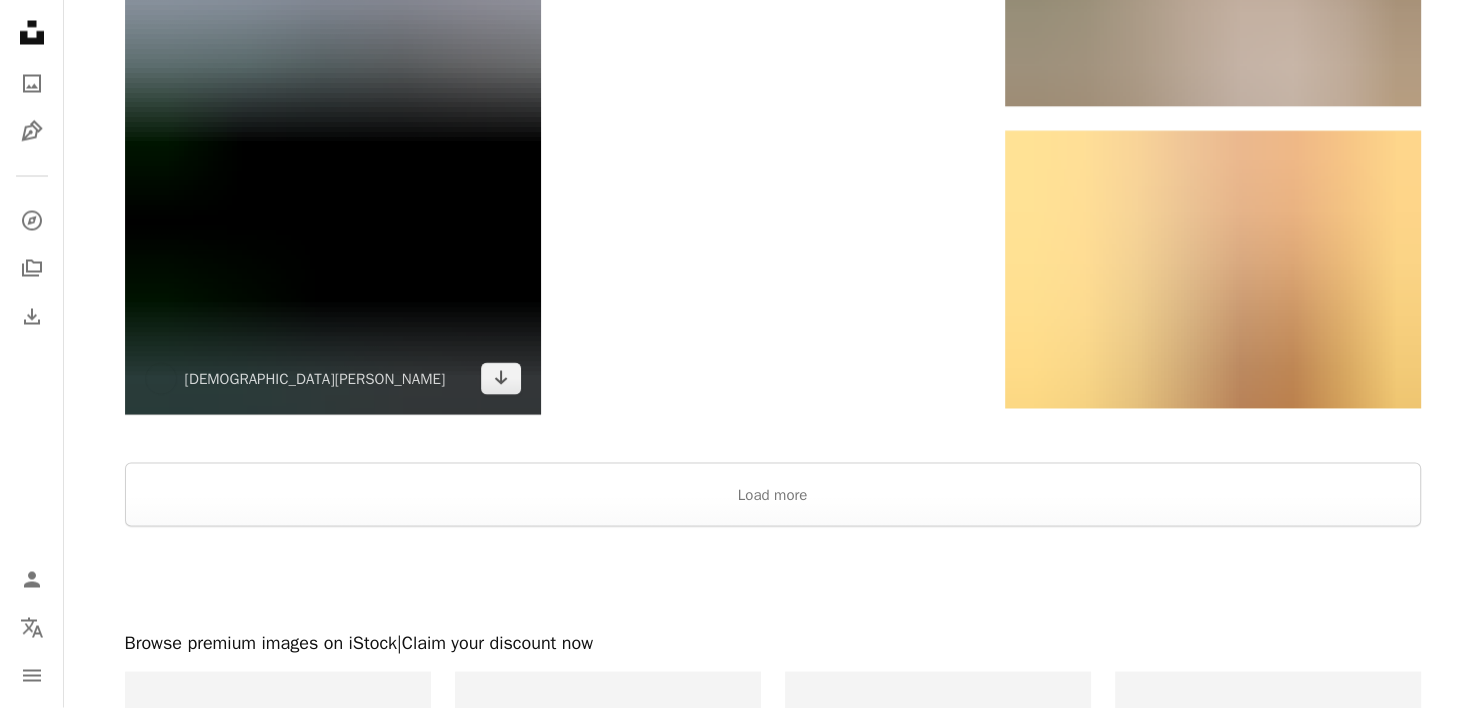 scroll, scrollTop: 3600, scrollLeft: 0, axis: vertical 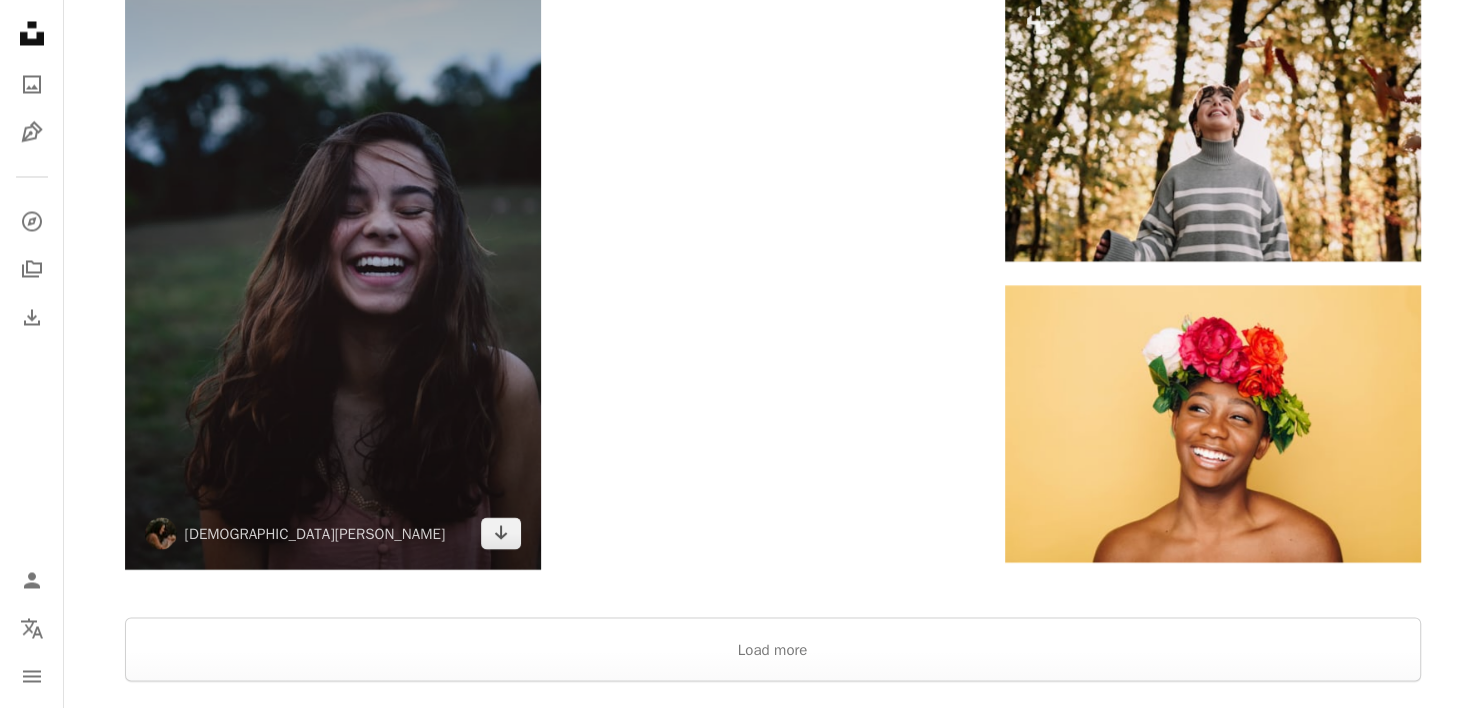 click at bounding box center [333, 257] 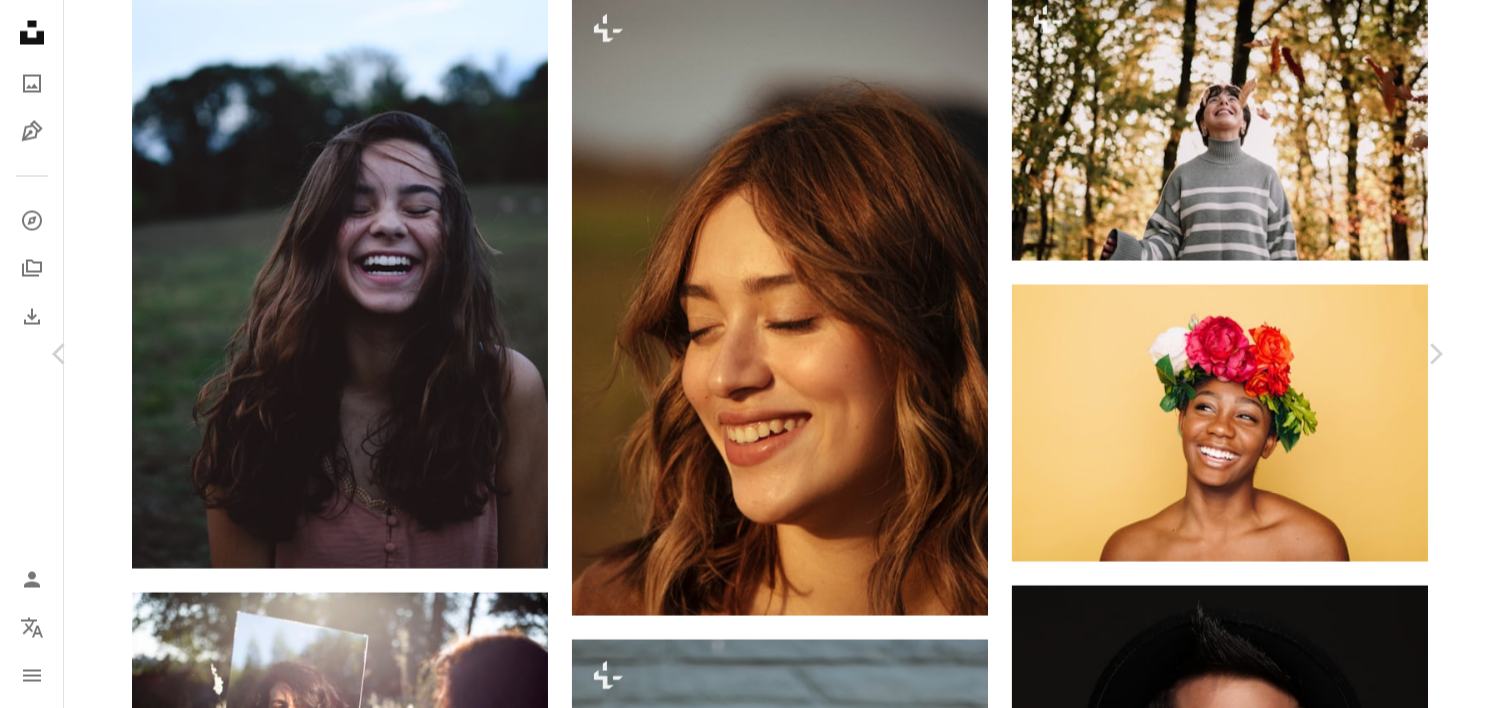 click on "An X shape Chevron left Chevron right [DEMOGRAPHIC_DATA][PERSON_NAME] chrishcush A heart A plus sign Download free Chevron down Zoom in Views 4,891,594 Downloads 30,590 A forward-right arrow Share Info icon Info More Actions Calendar outlined Published on  [DATE] Camera NIKON CORPORATION, NIKON D750 Safety Free to use under the  Unsplash License woman girl happy smile joy laugh laughter joyful portrait human people photo plant face [DEMOGRAPHIC_DATA] photography grass outdoors teeth mouth Creative Commons images Browse premium related images on iStock  |  Save 20% with code UNSPLASH20 View more on iStock  ↗ Related images A heart A plus sign [PERSON_NAME] Arrow pointing down A heart A plus sign [PERSON_NAME] Available for hire A checkmark inside of a circle Arrow pointing down A heart A plus sign [PERSON_NAME] Arrow pointing down Plus sign for Unsplash+ A heart A plus sign [PERSON_NAME]'[PERSON_NAME] For  Unsplash+ A lock Download A heart A plus sign [PERSON_NAME] Arrow pointing down A heart A plus sign [PERSON_NAME] A heart For" at bounding box center (747, 5597) 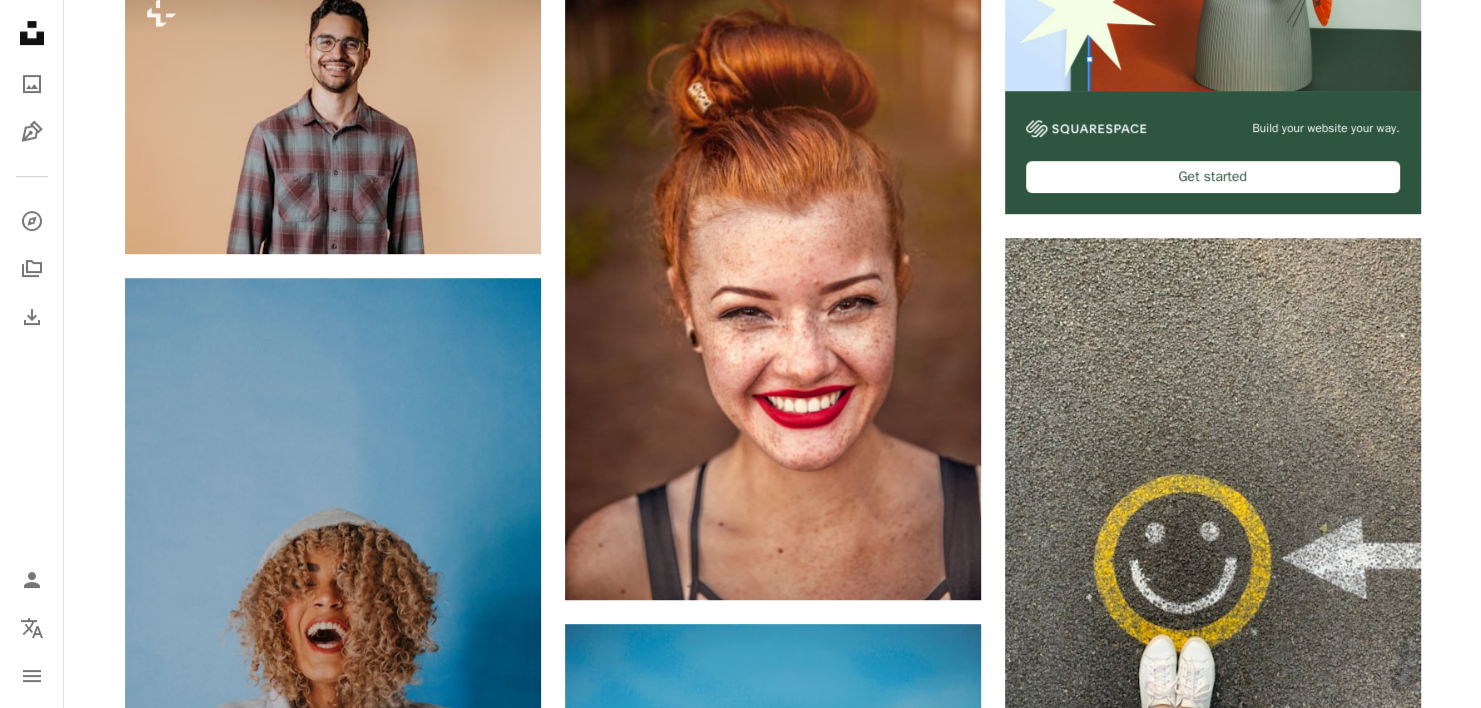 scroll, scrollTop: 490, scrollLeft: 0, axis: vertical 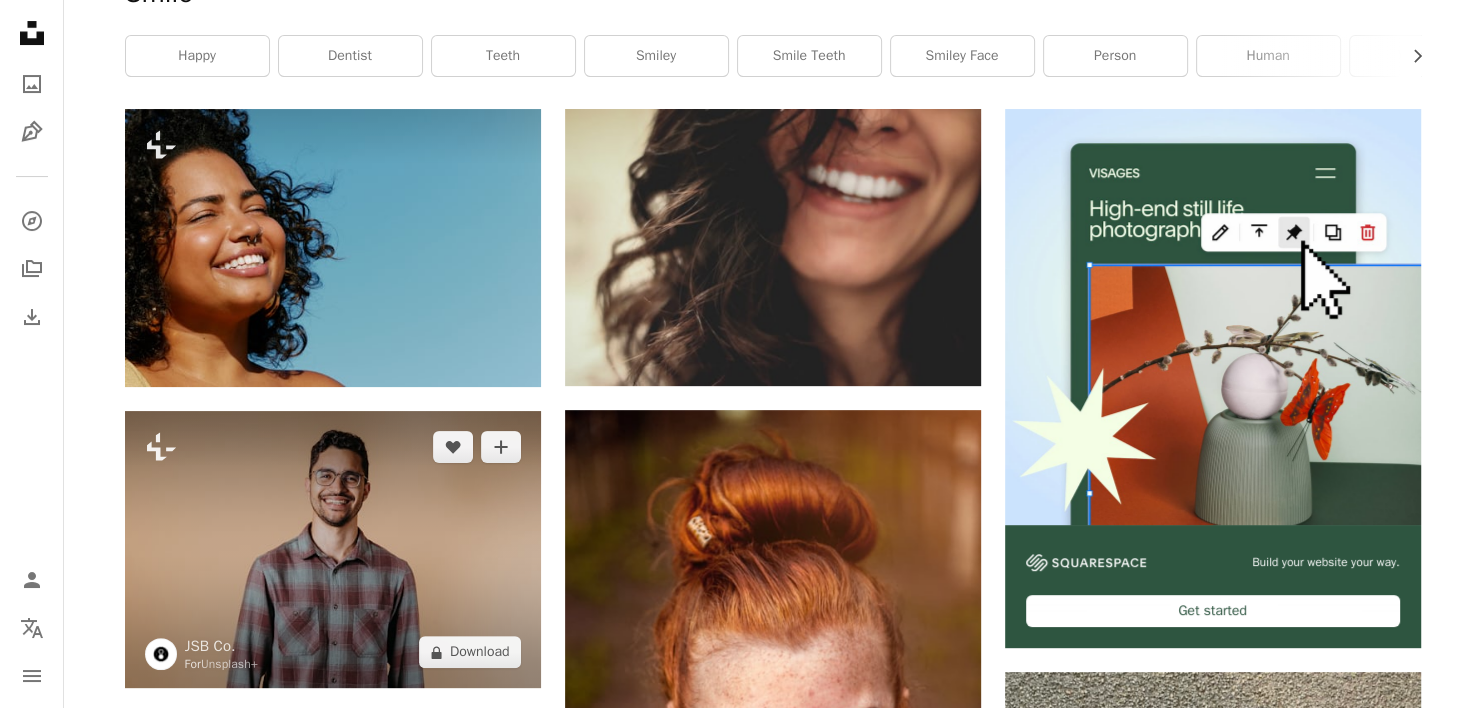 click at bounding box center [333, 549] 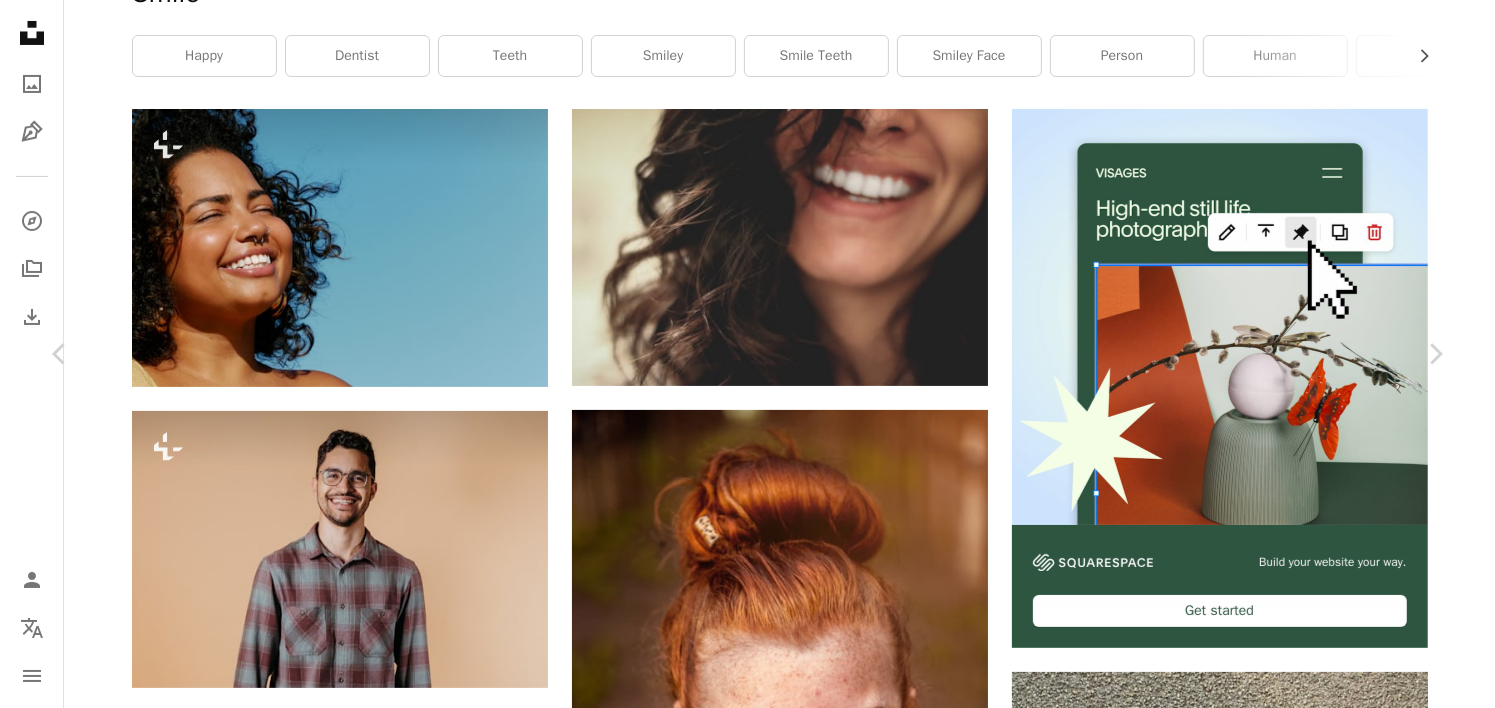 drag, startPoint x: 892, startPoint y: 264, endPoint x: 1347, endPoint y: 187, distance: 461.4694 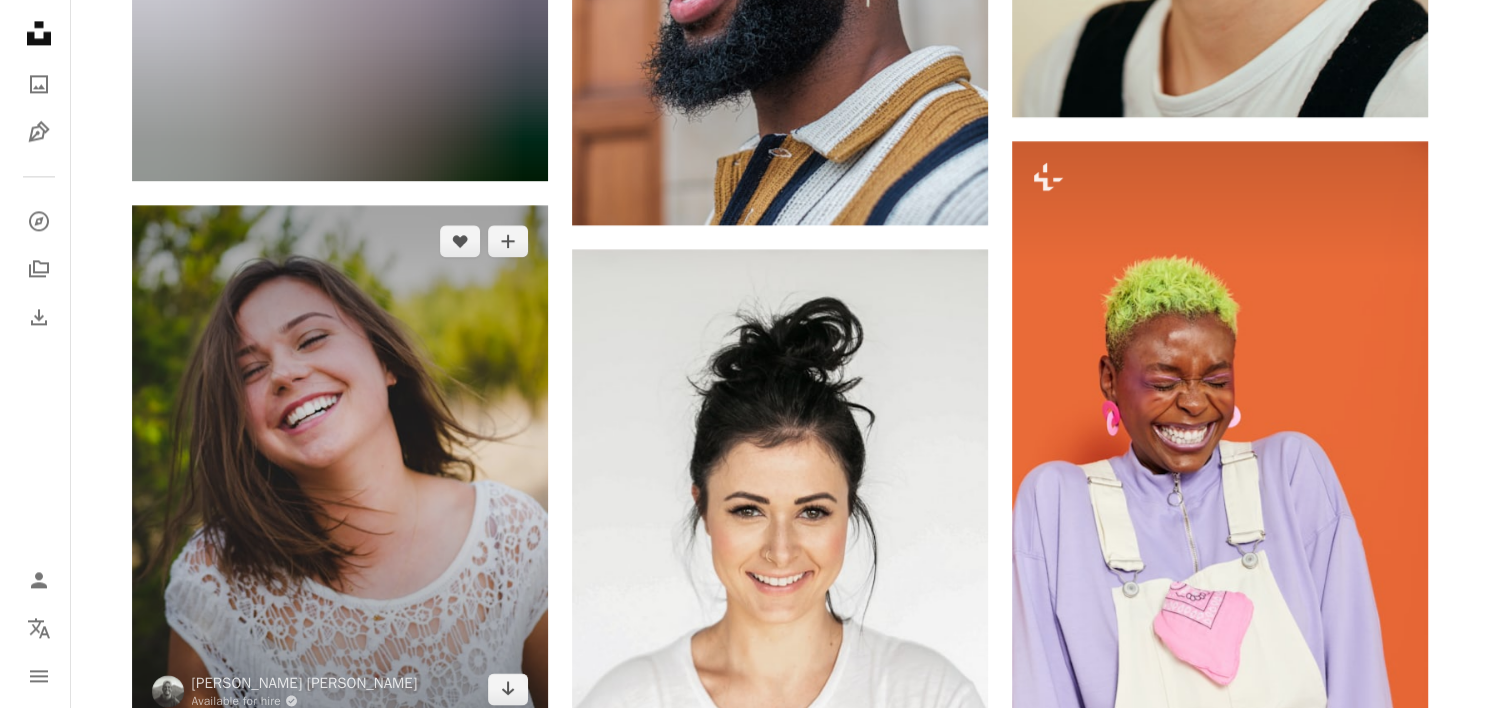 scroll, scrollTop: 2830, scrollLeft: 0, axis: vertical 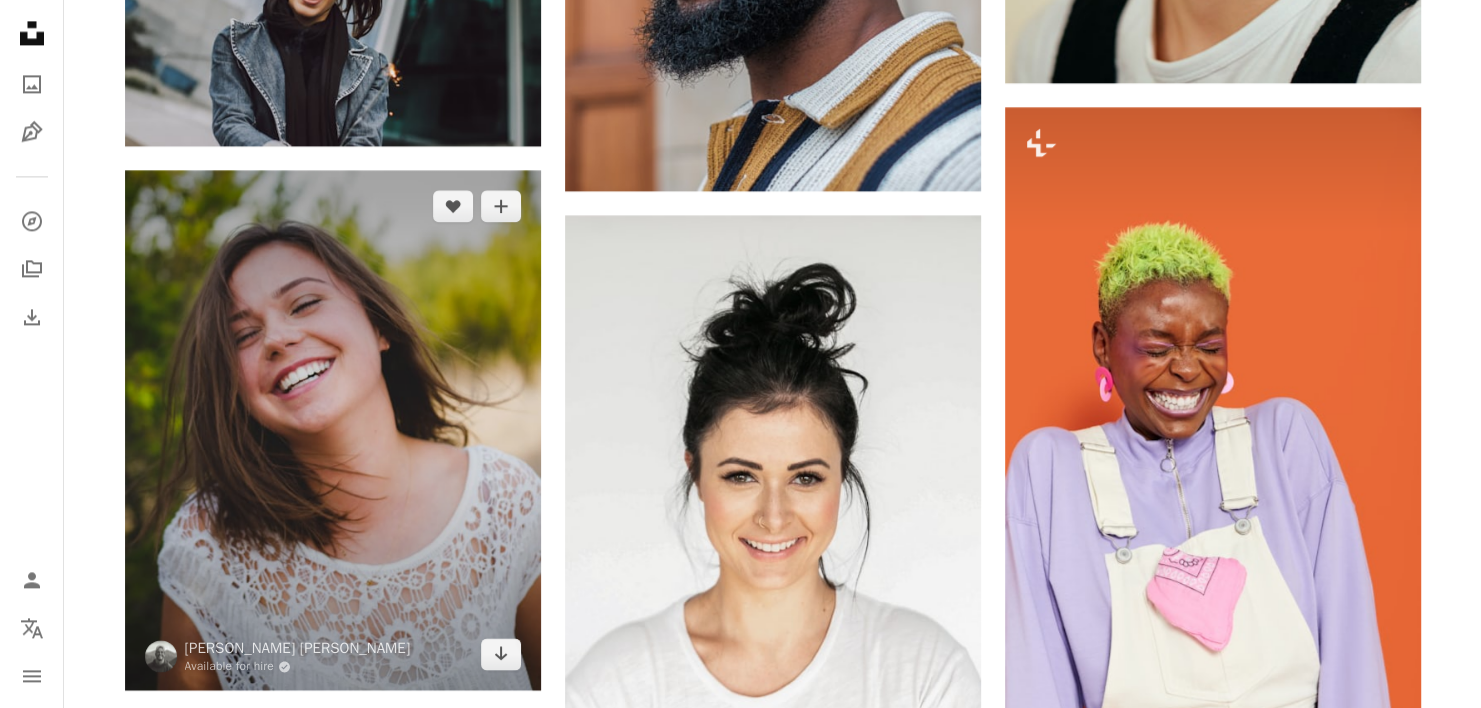 click at bounding box center [333, 430] 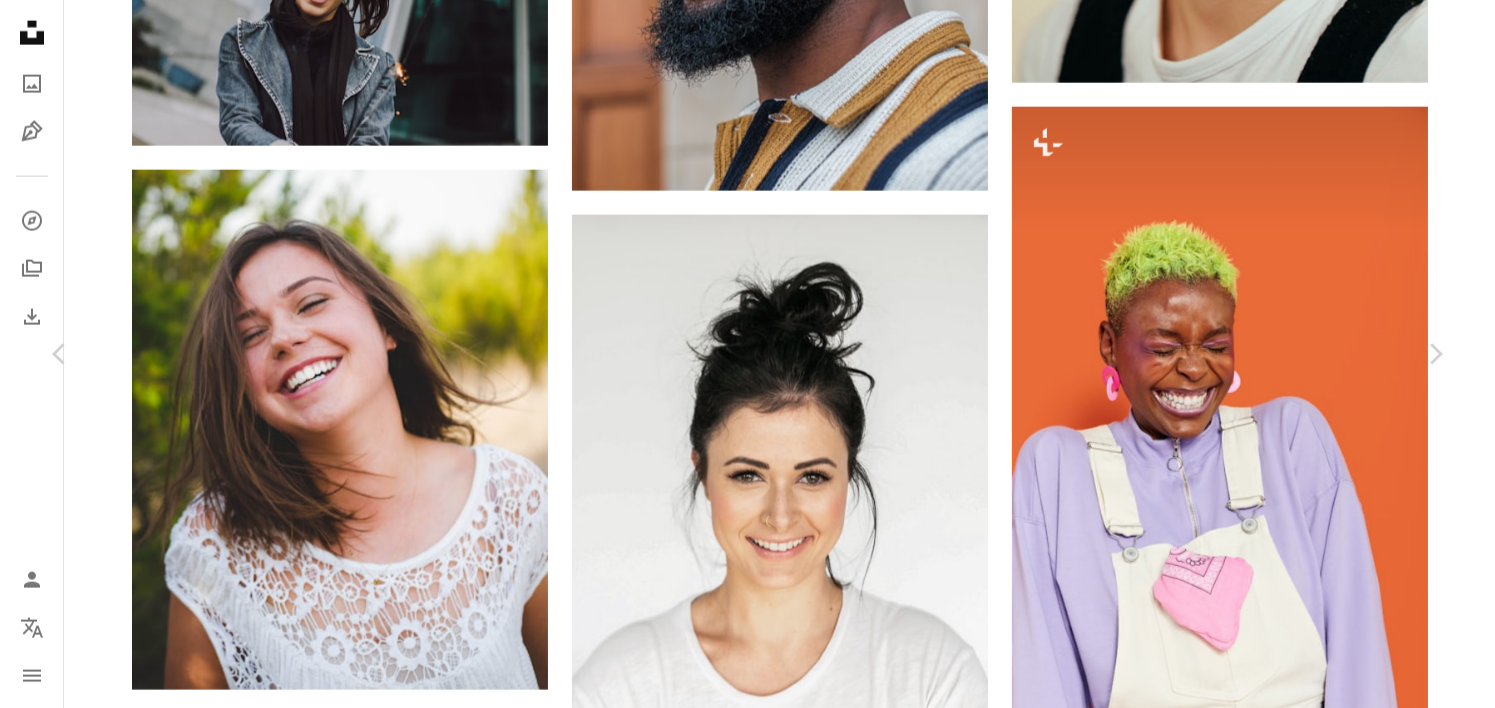 scroll, scrollTop: 100, scrollLeft: 0, axis: vertical 